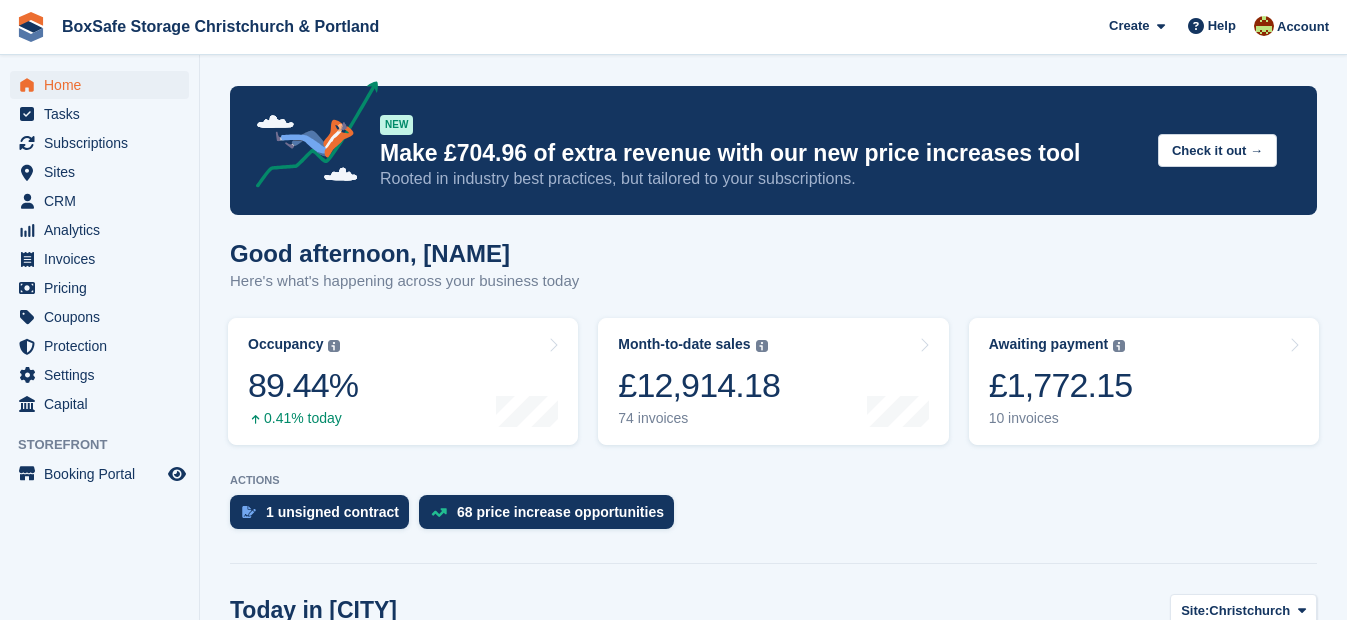 scroll, scrollTop: 0, scrollLeft: 0, axis: both 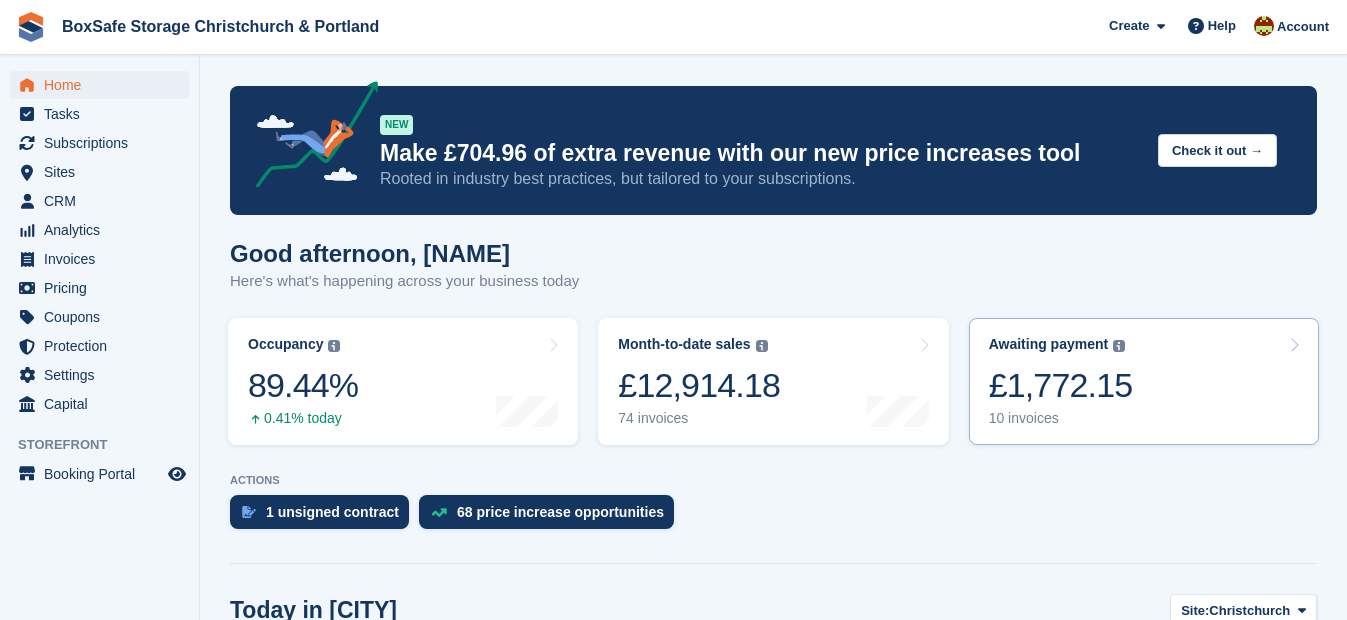 click on "£1,772.15" at bounding box center [1061, 385] 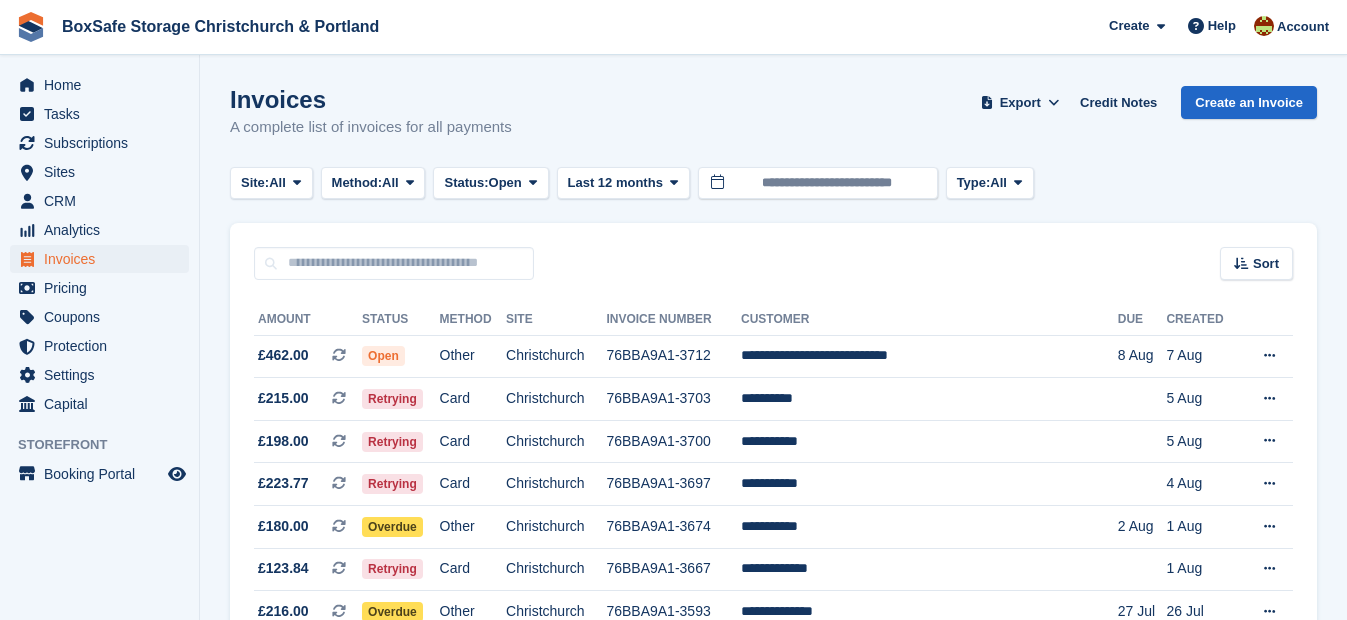 scroll, scrollTop: 0, scrollLeft: 0, axis: both 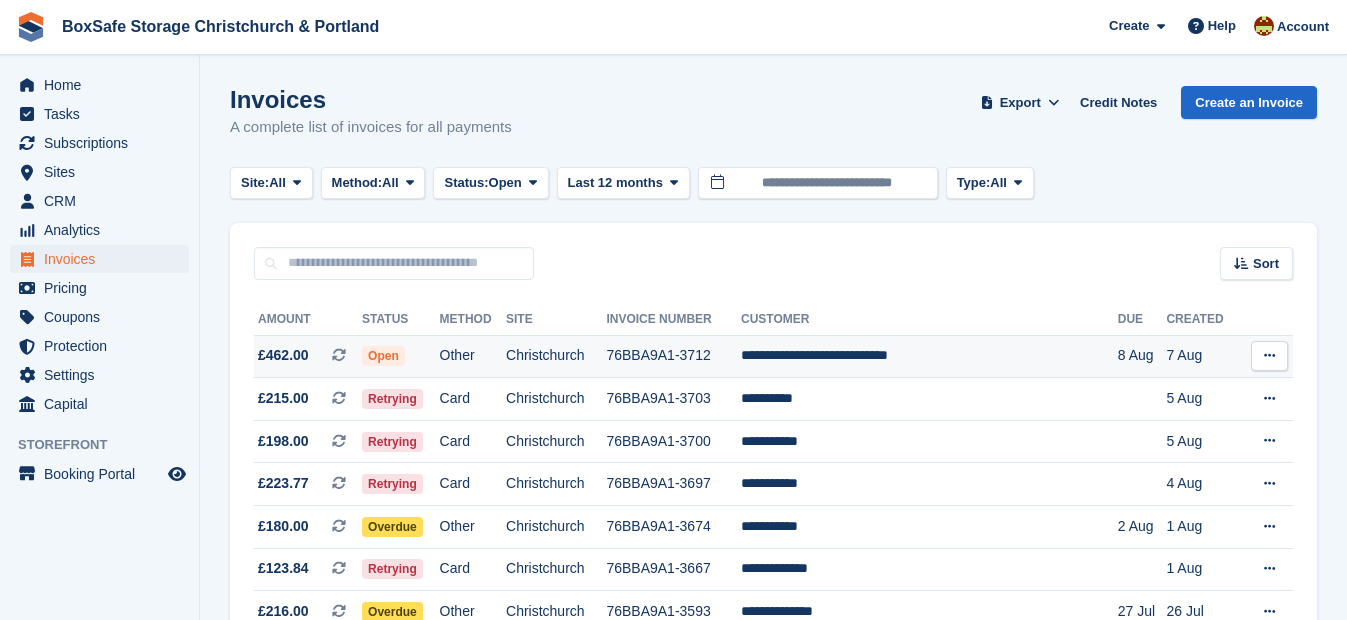 click on "**********" at bounding box center [929, 356] 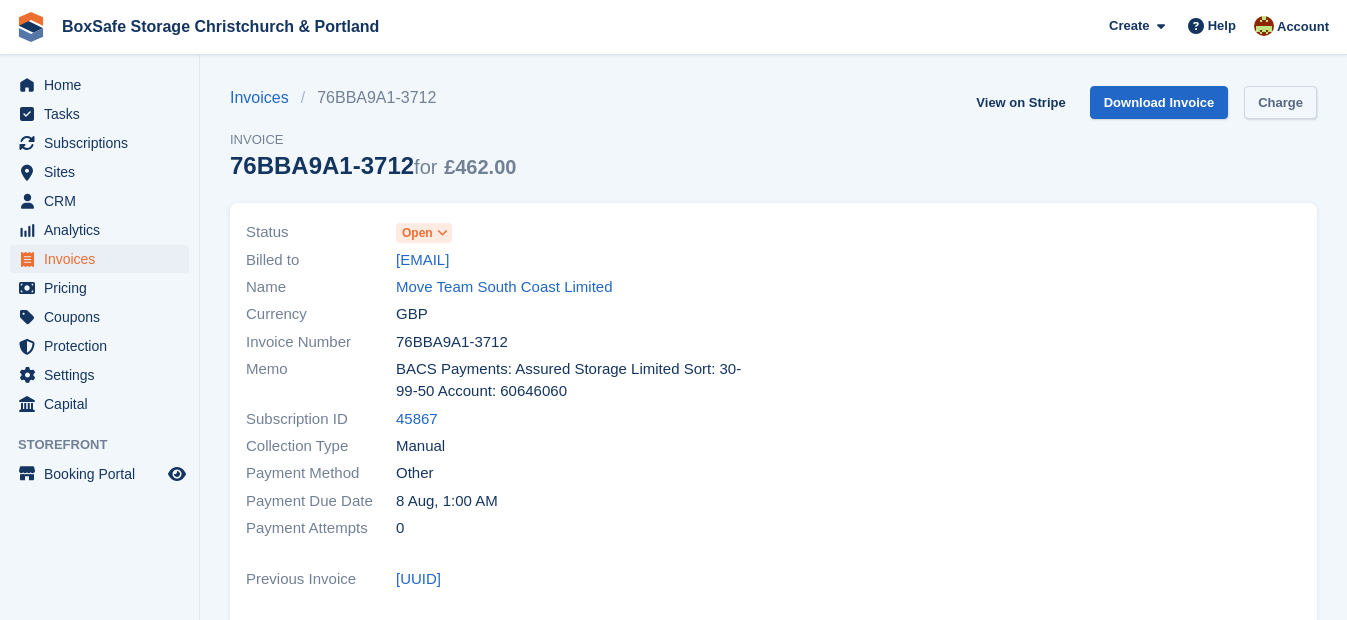 scroll, scrollTop: 0, scrollLeft: 0, axis: both 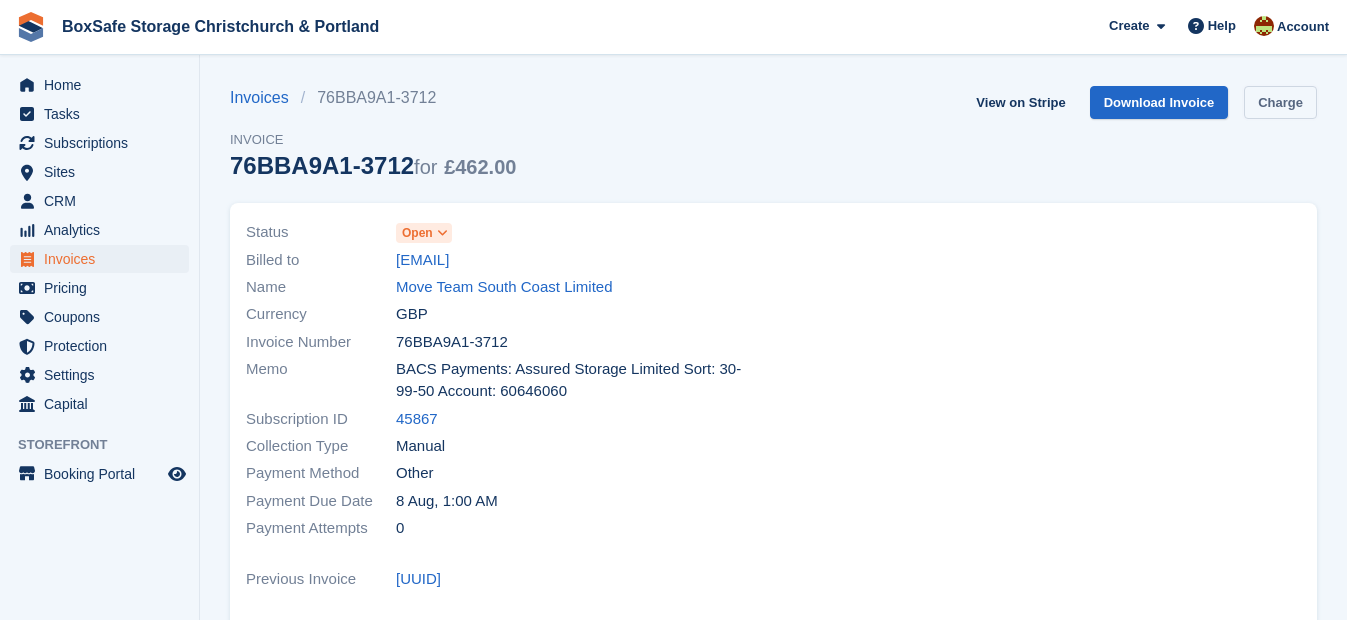 click on "Charge" at bounding box center [1280, 102] 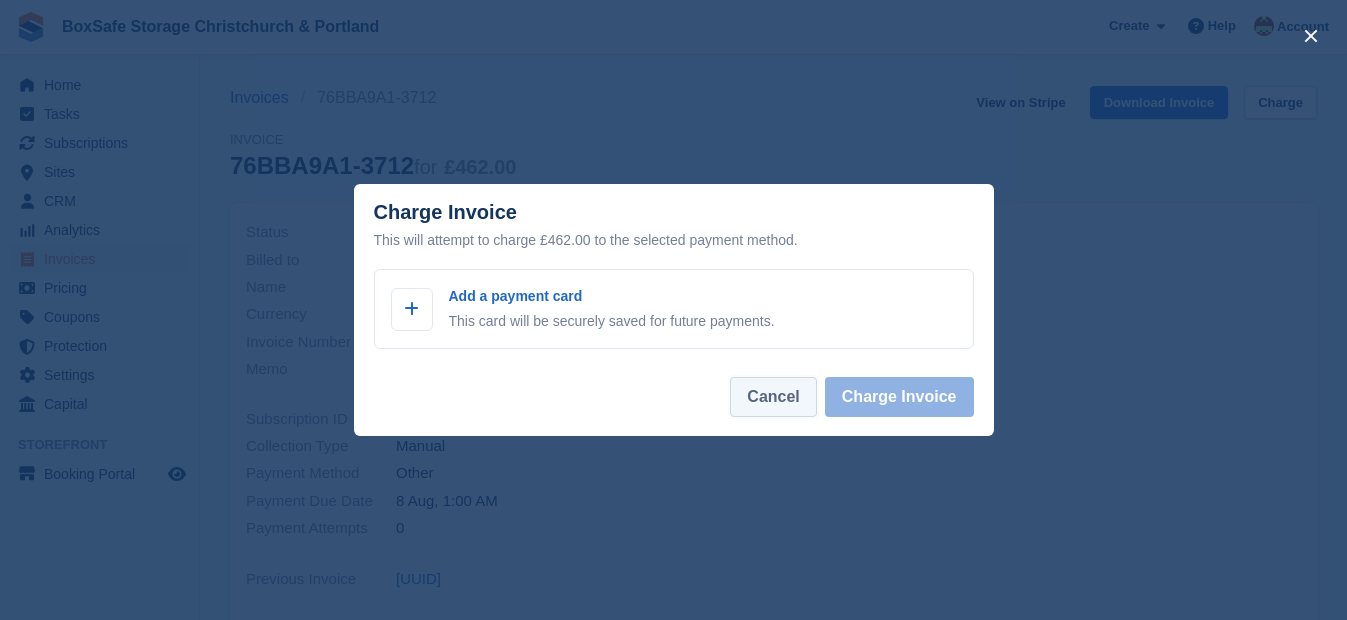 click on "Cancel" at bounding box center (773, 397) 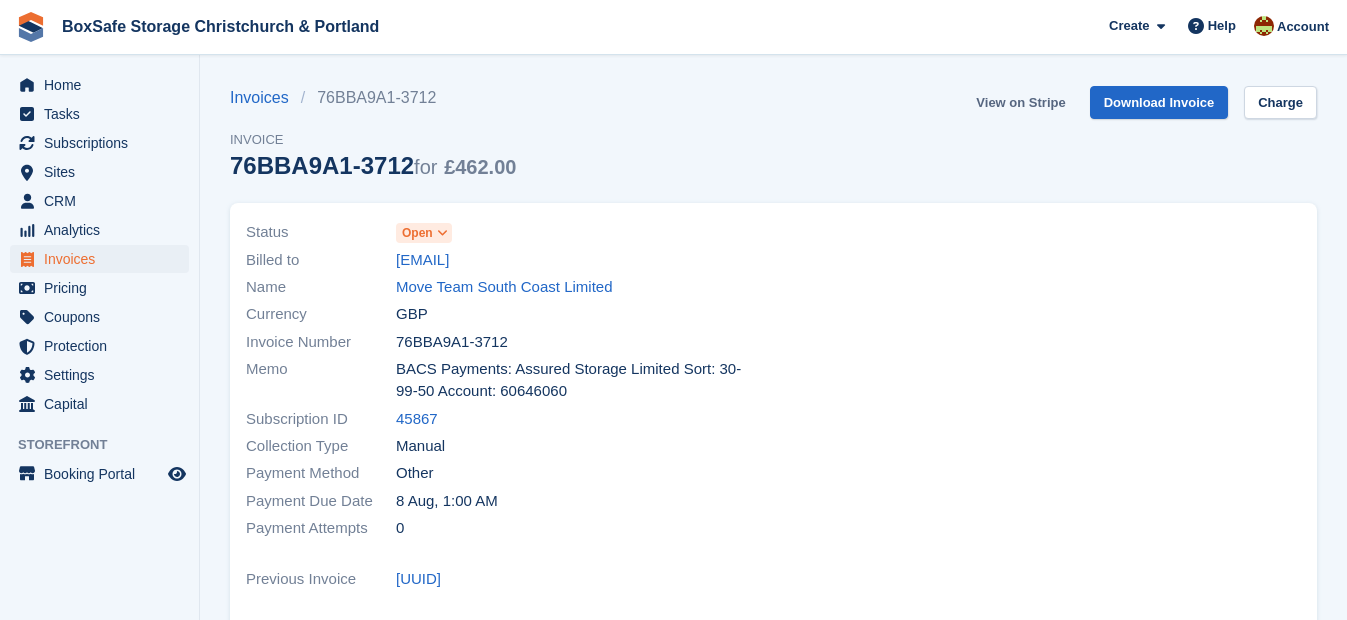 click on "View on Stripe" at bounding box center (1020, 102) 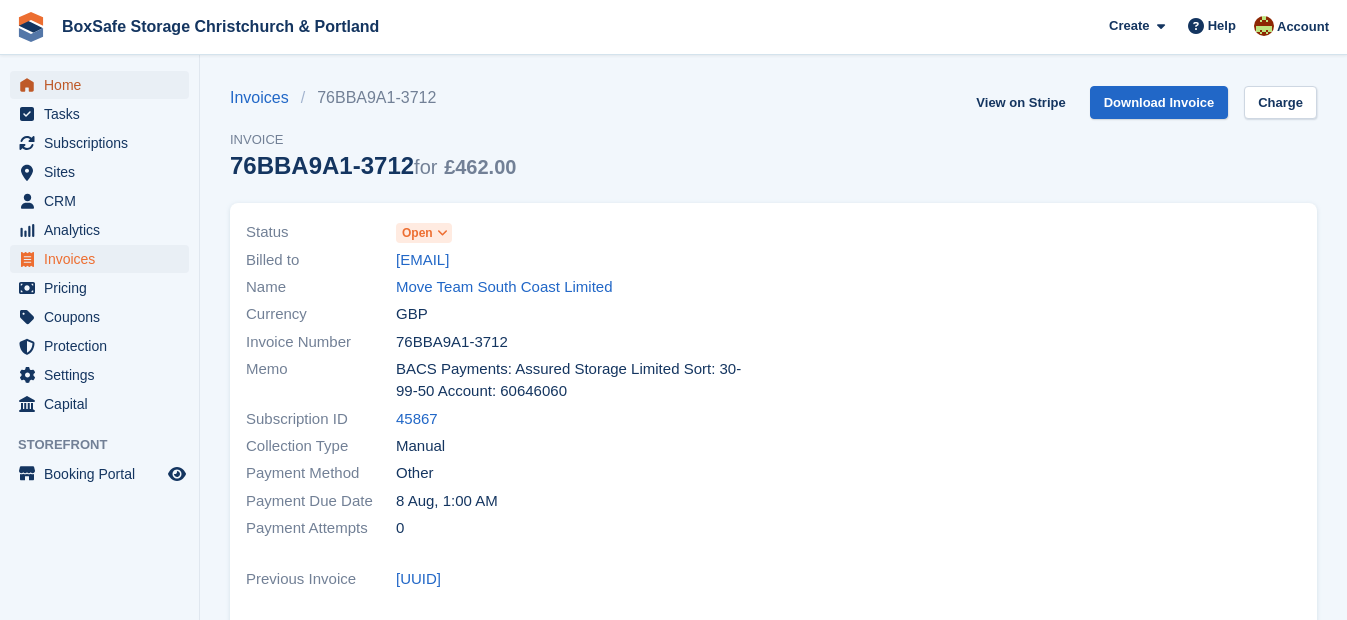 click on "Home" at bounding box center (104, 85) 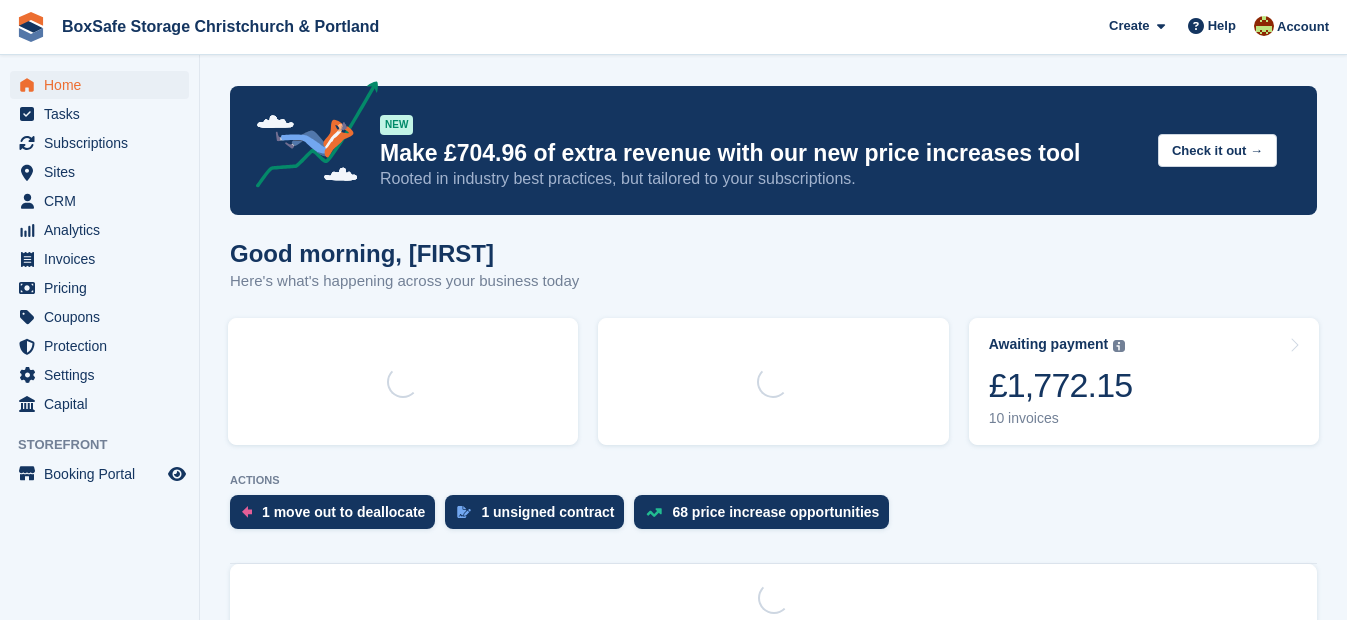 scroll, scrollTop: 0, scrollLeft: 0, axis: both 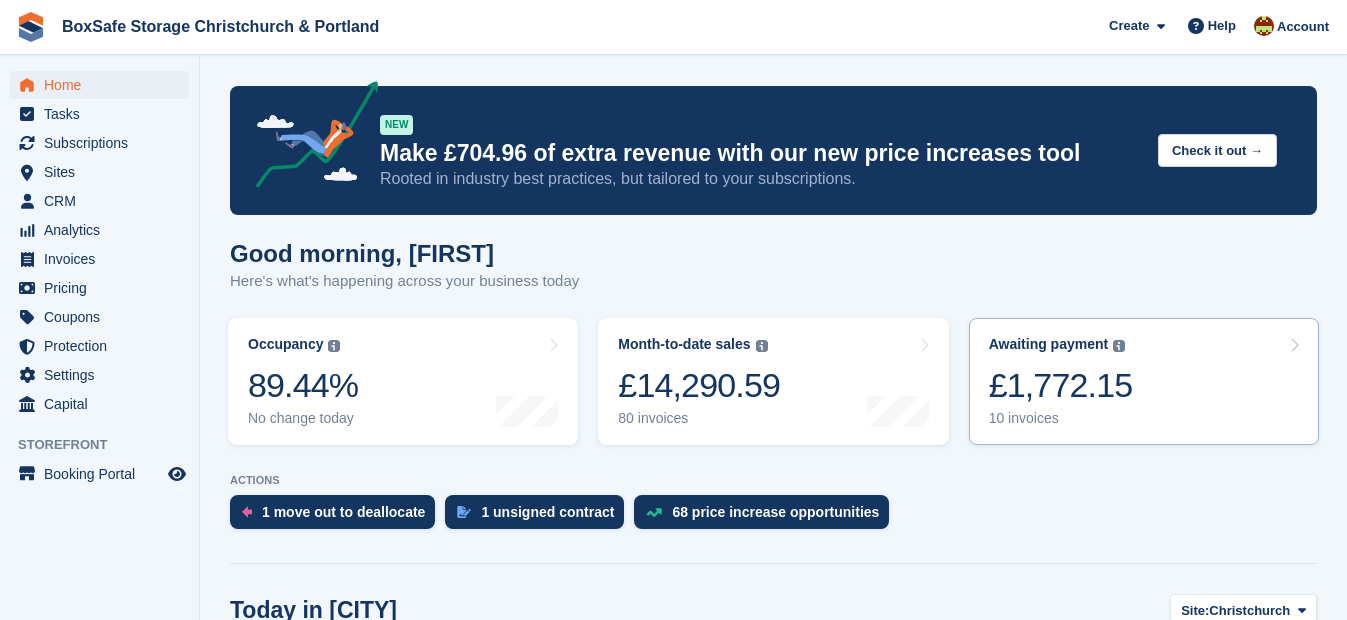 click on "Awaiting payment
The total outstanding balance on all open invoices.
£1,772.15
10 invoices" at bounding box center [1061, 381] 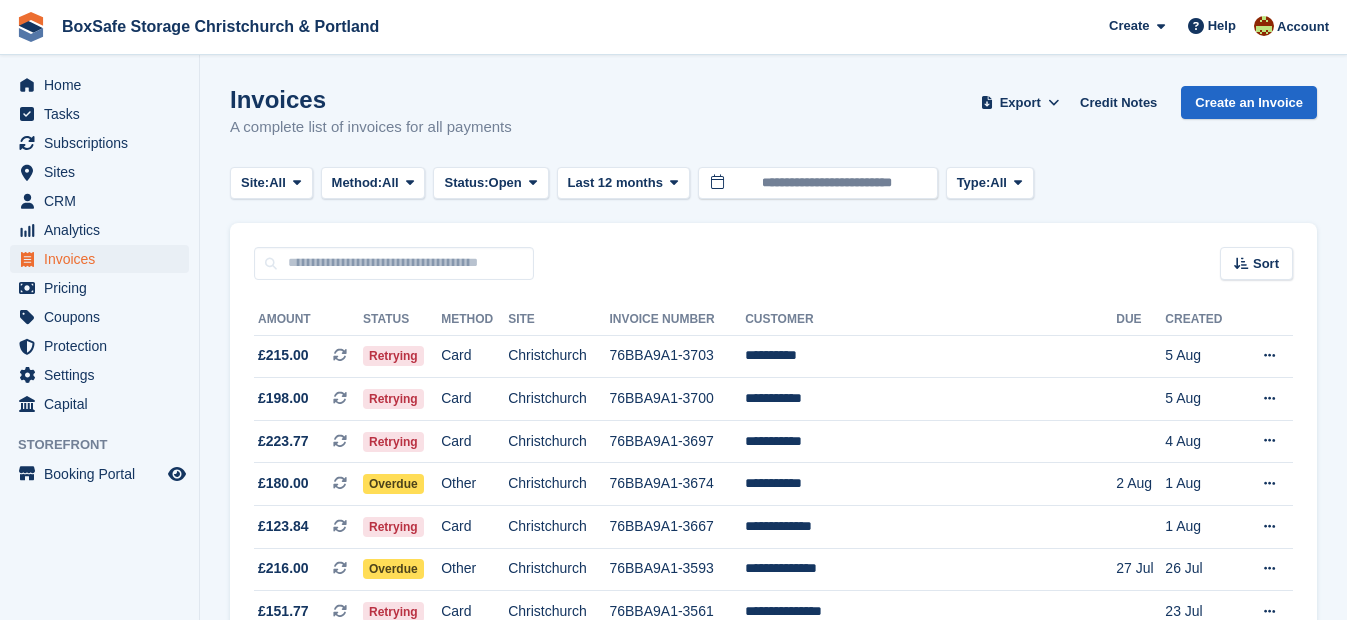 scroll, scrollTop: 0, scrollLeft: 0, axis: both 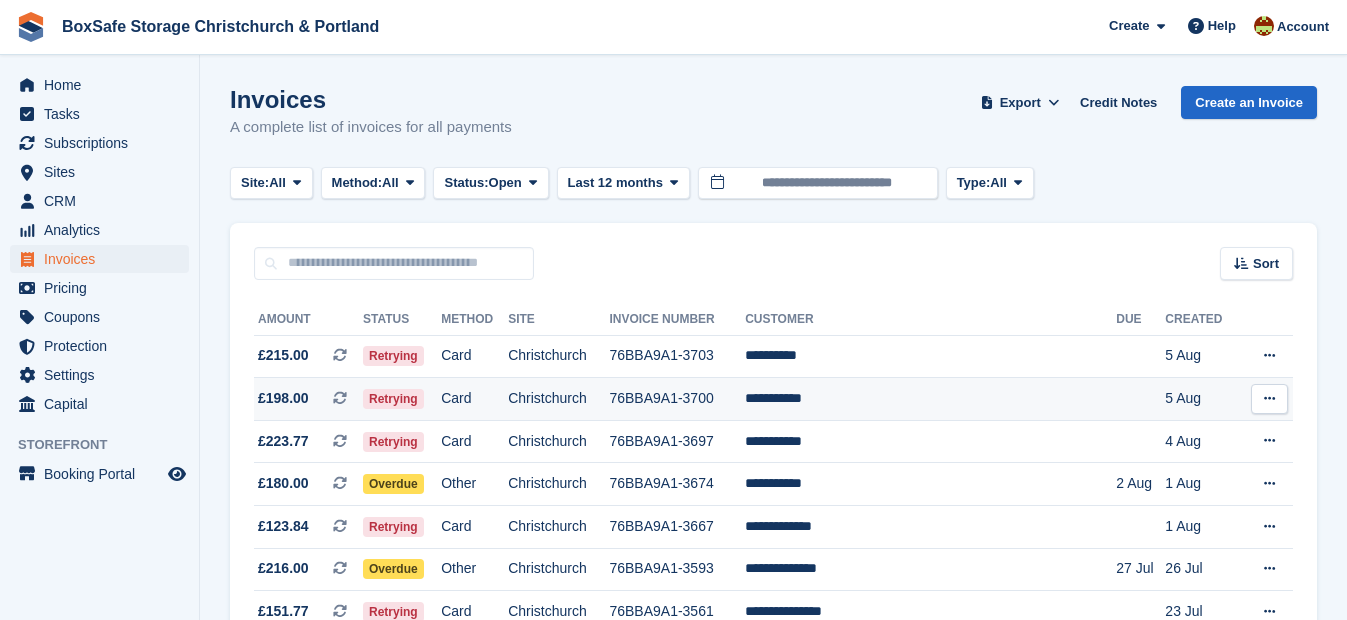 click on "**********" at bounding box center (930, 399) 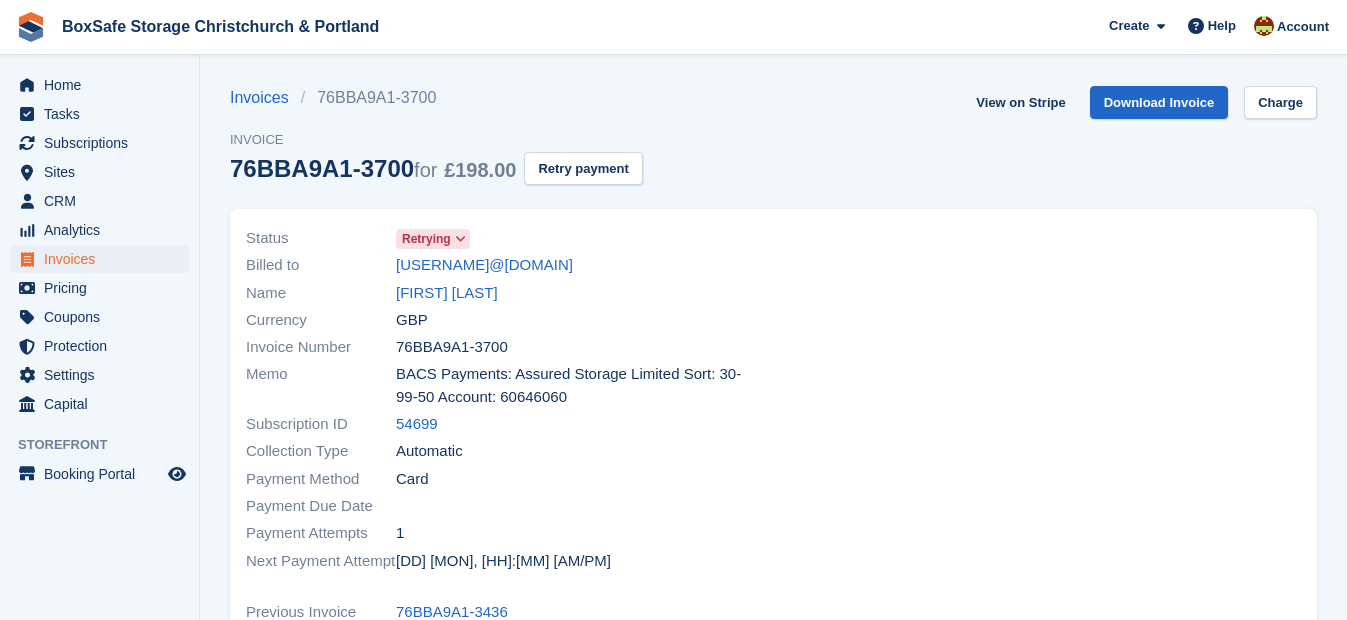 scroll, scrollTop: 0, scrollLeft: 0, axis: both 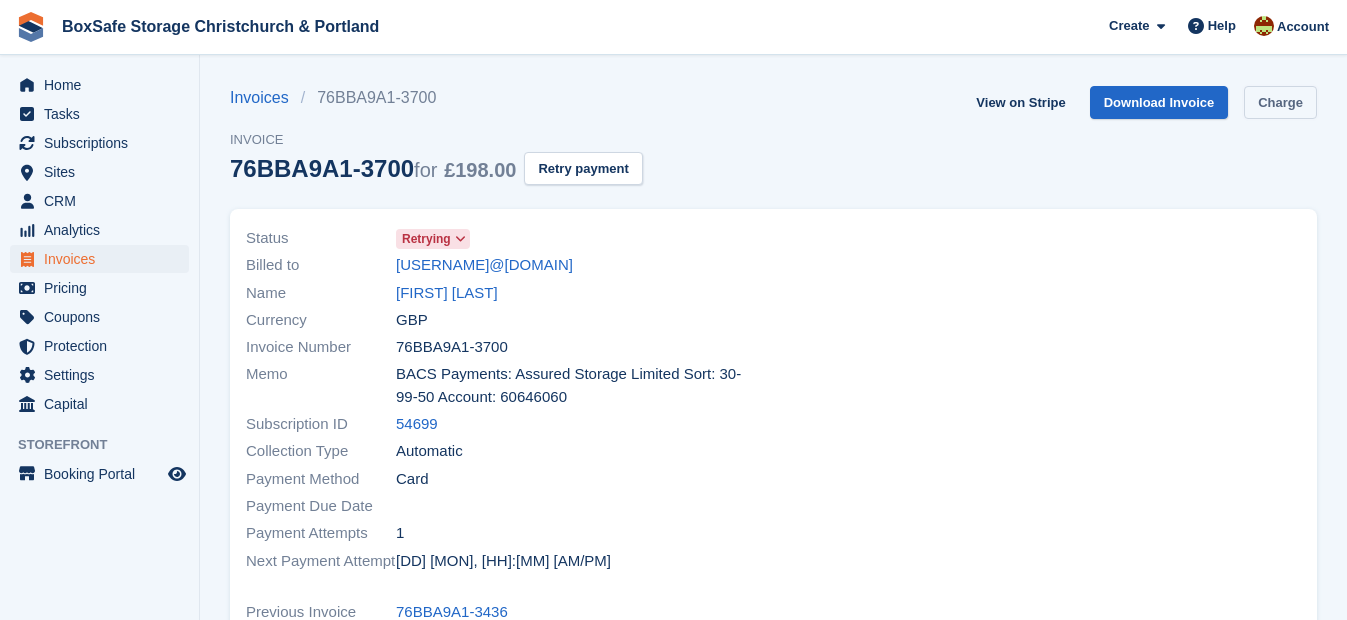 click on "Charge" at bounding box center [1280, 102] 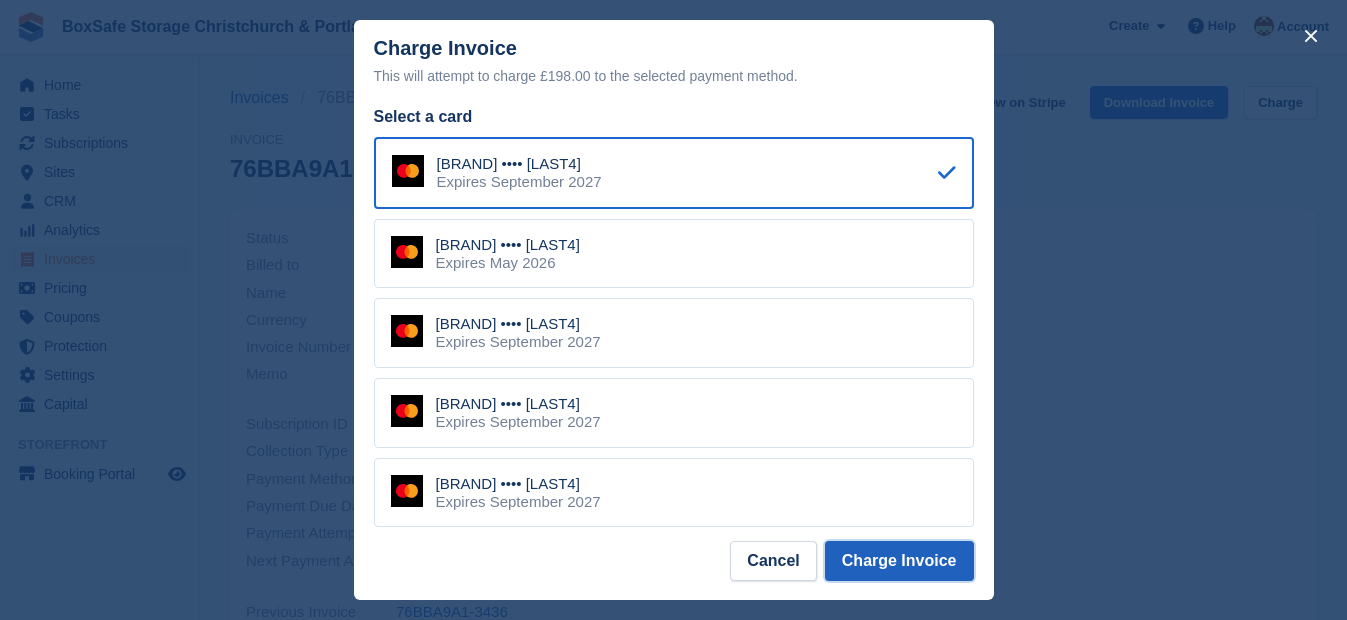 click on "Charge Invoice" at bounding box center (899, 561) 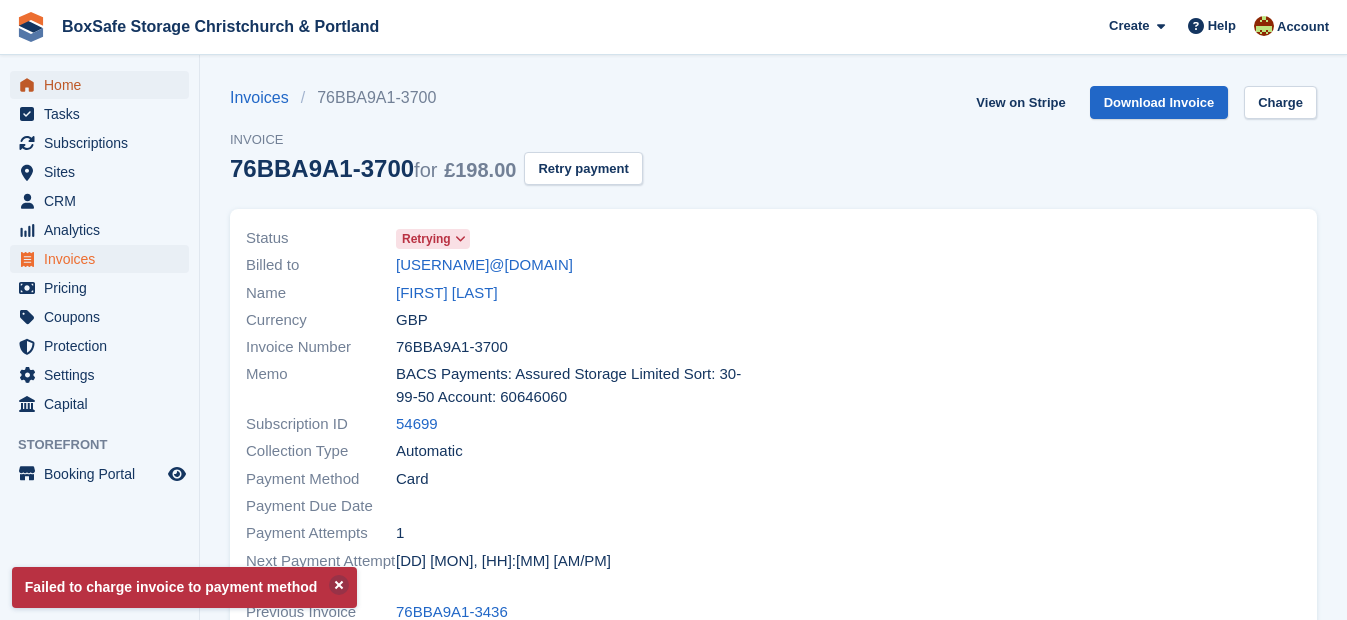 click on "Home" at bounding box center [104, 85] 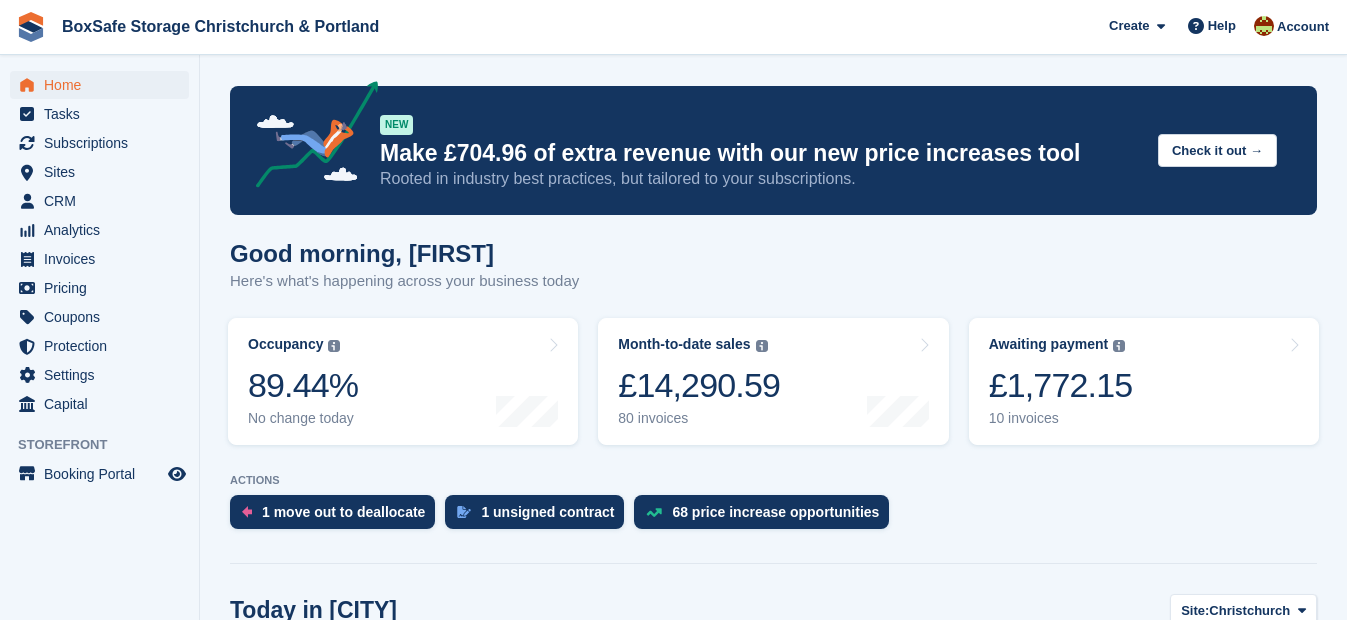 click on "10 invoices" at bounding box center (1061, 418) 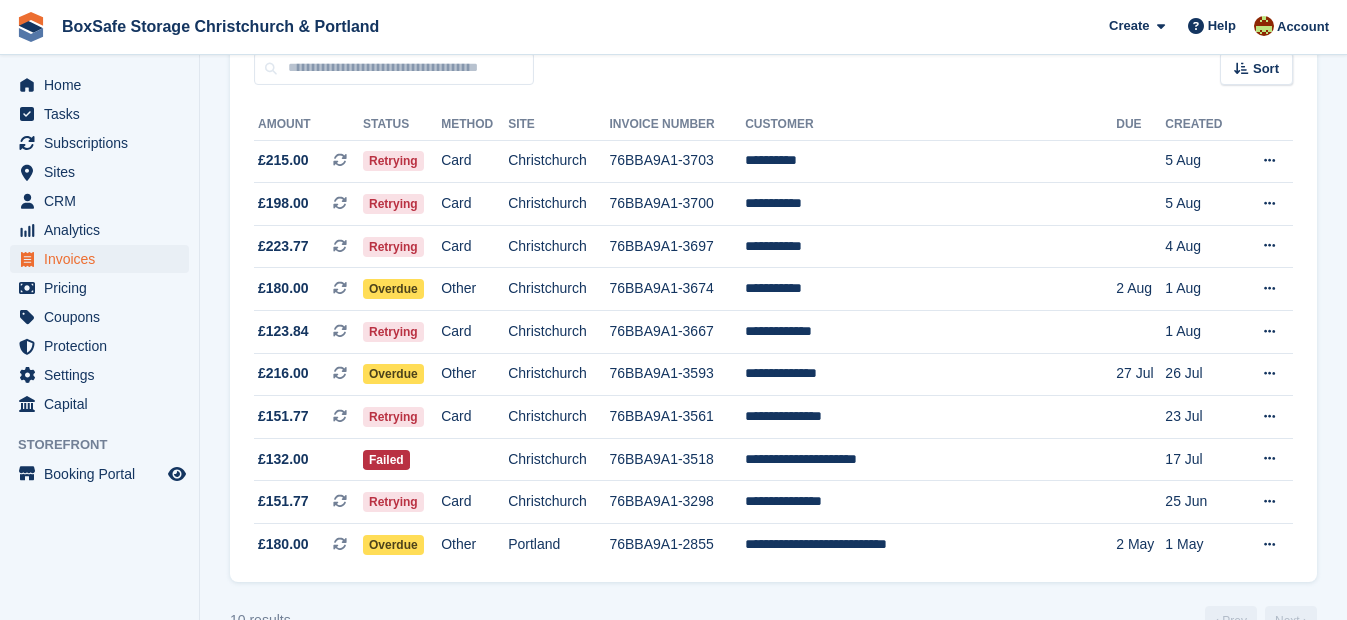 scroll, scrollTop: 198, scrollLeft: 0, axis: vertical 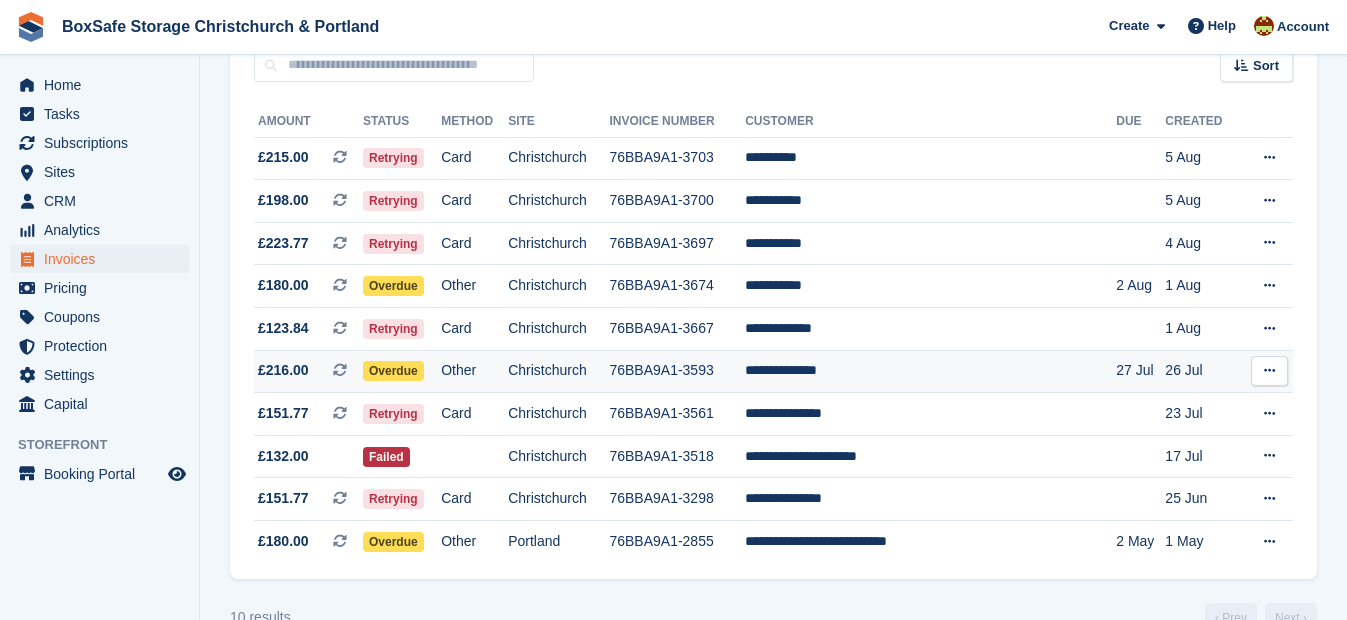 click on "**********" at bounding box center [930, 371] 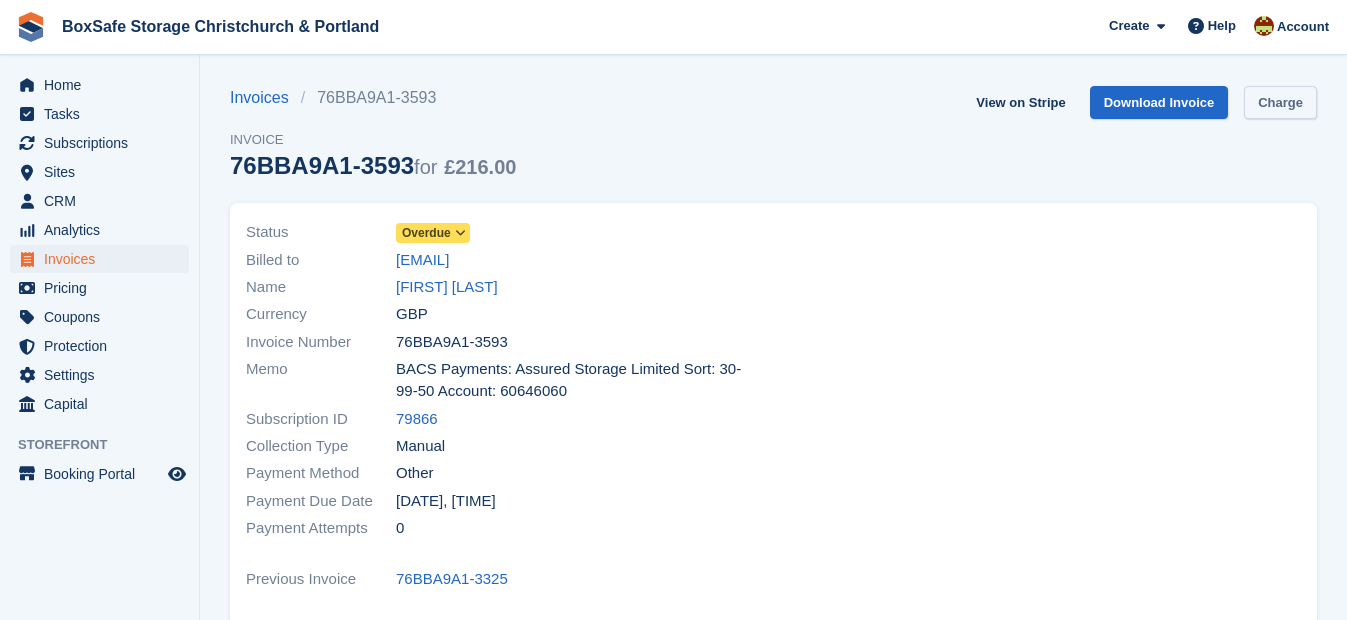 scroll, scrollTop: 0, scrollLeft: 0, axis: both 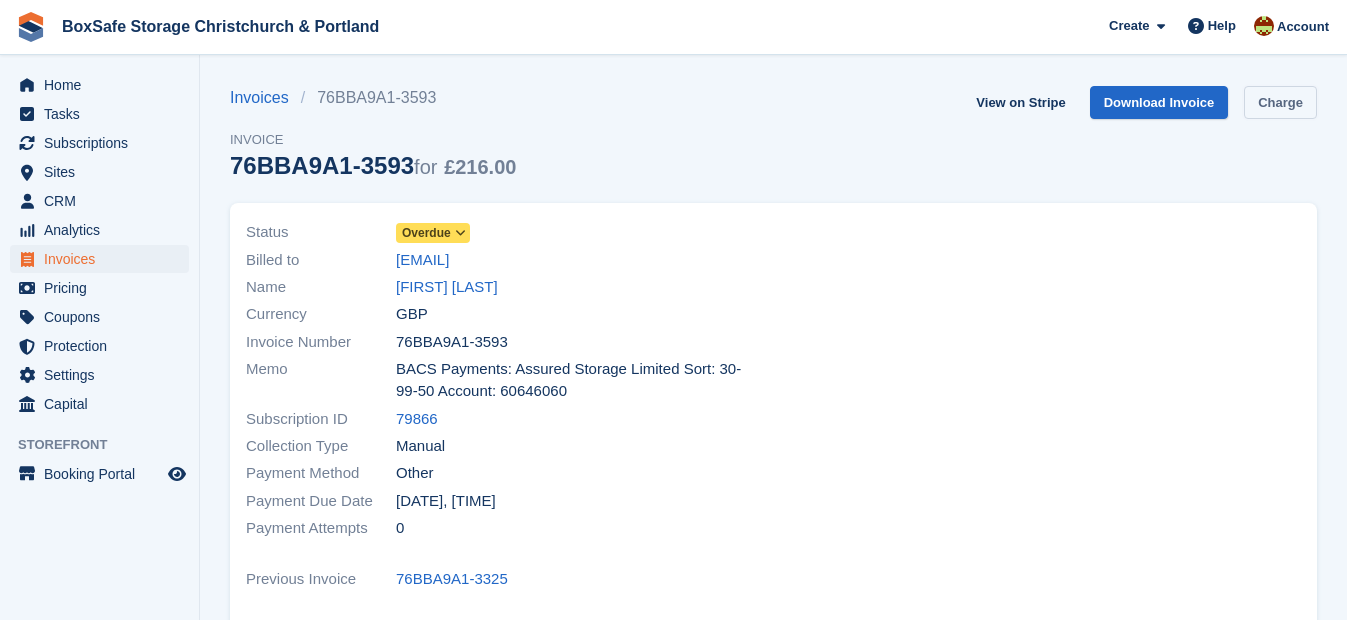 click on "Charge" at bounding box center (1280, 102) 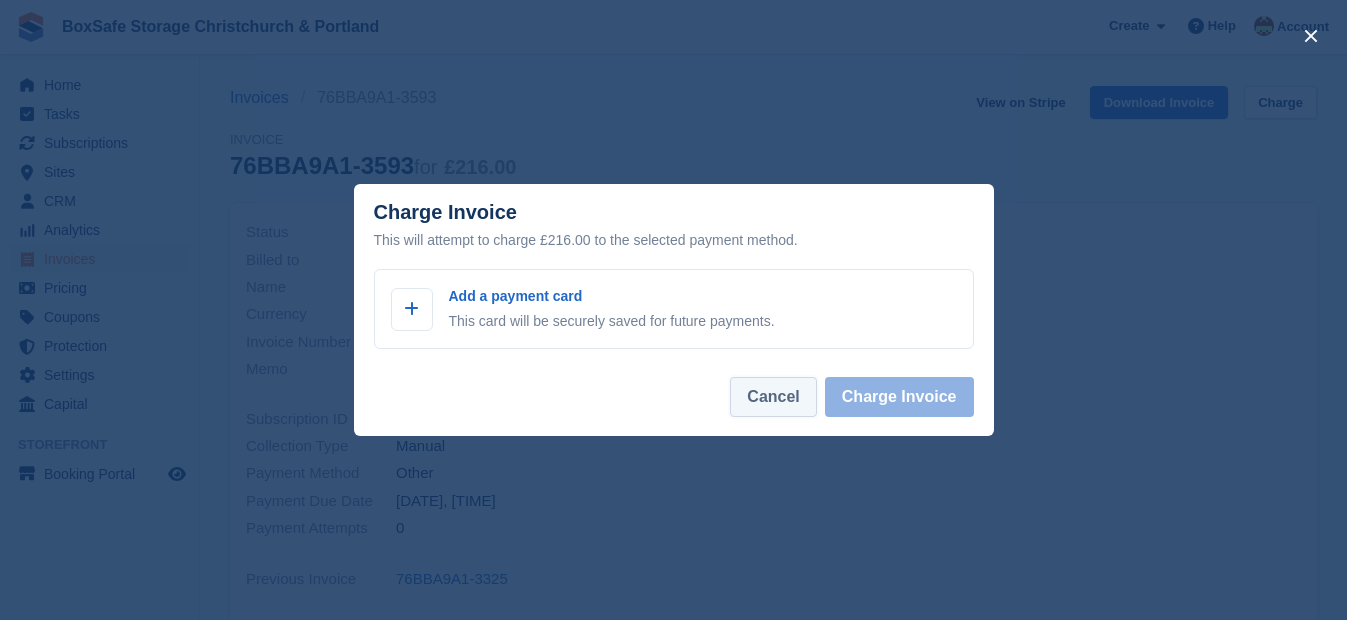 click on "Cancel" at bounding box center (773, 397) 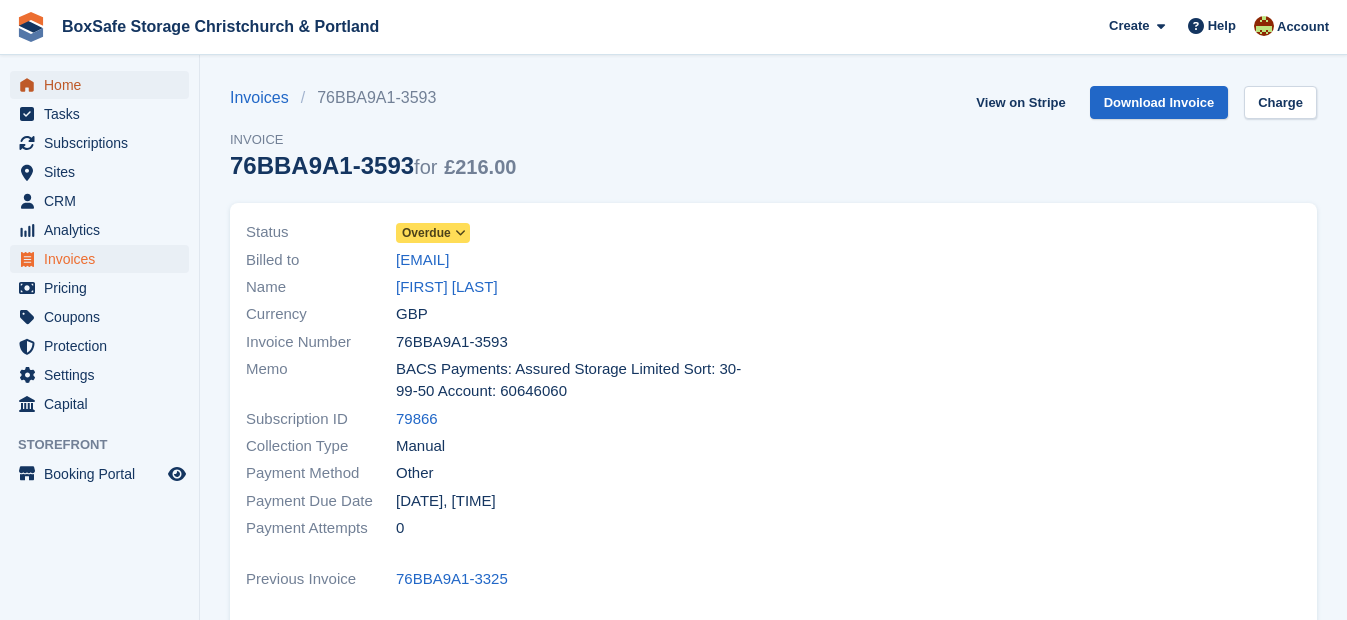 click on "Home" at bounding box center (104, 85) 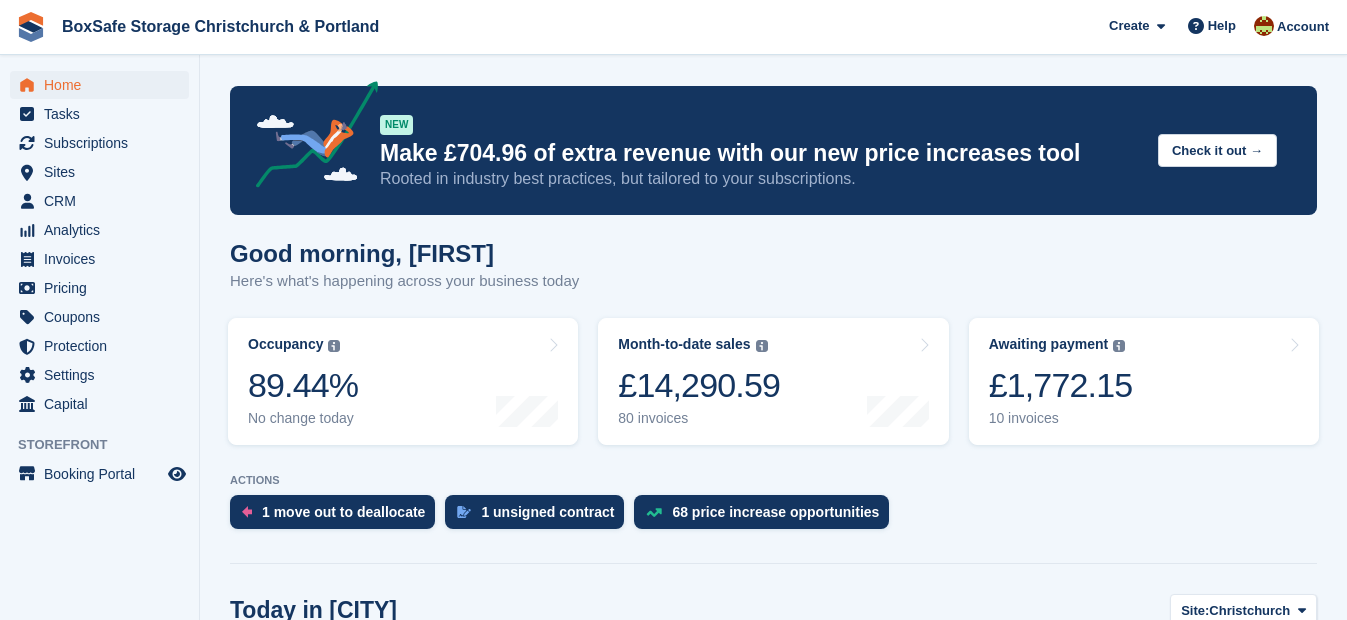 click on "£1,772.15" at bounding box center [1061, 385] 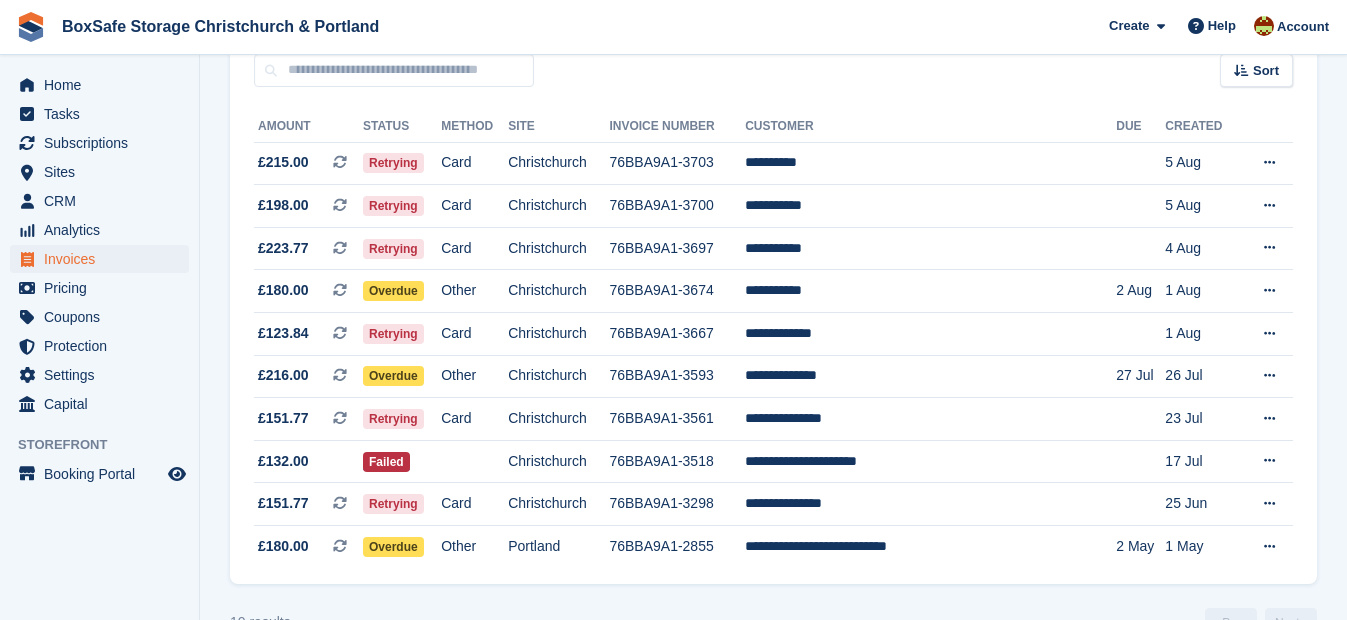 scroll, scrollTop: 241, scrollLeft: 0, axis: vertical 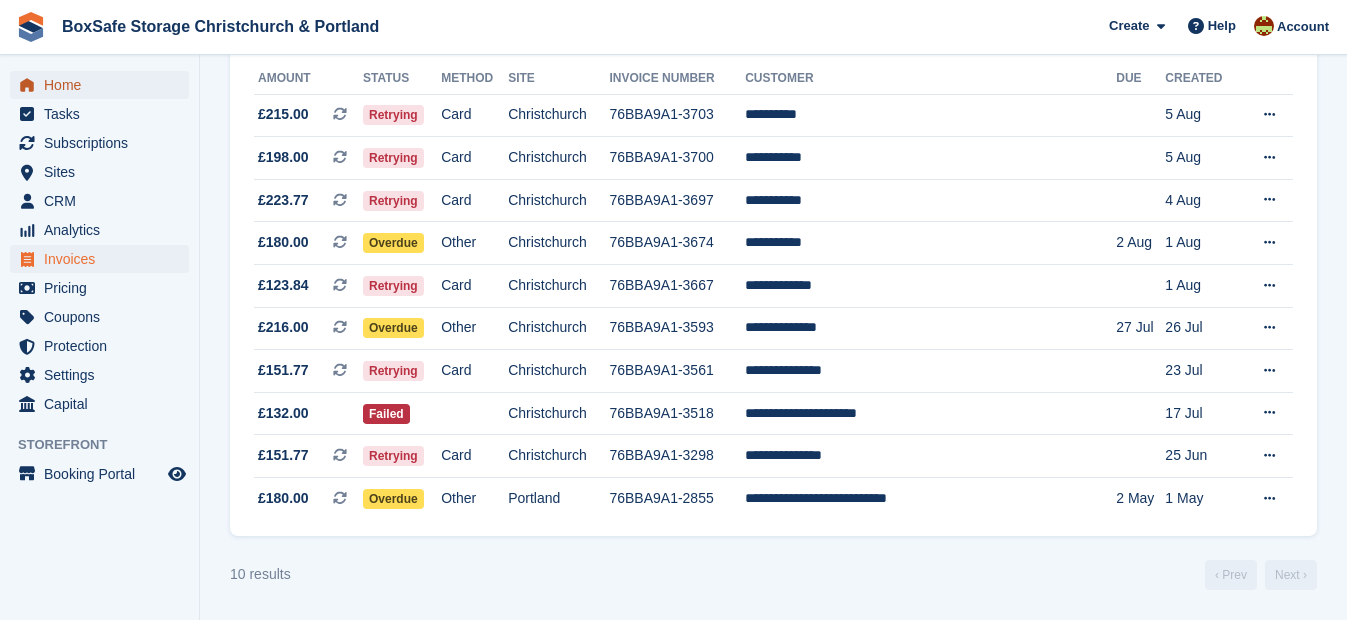 click on "Home" at bounding box center [104, 85] 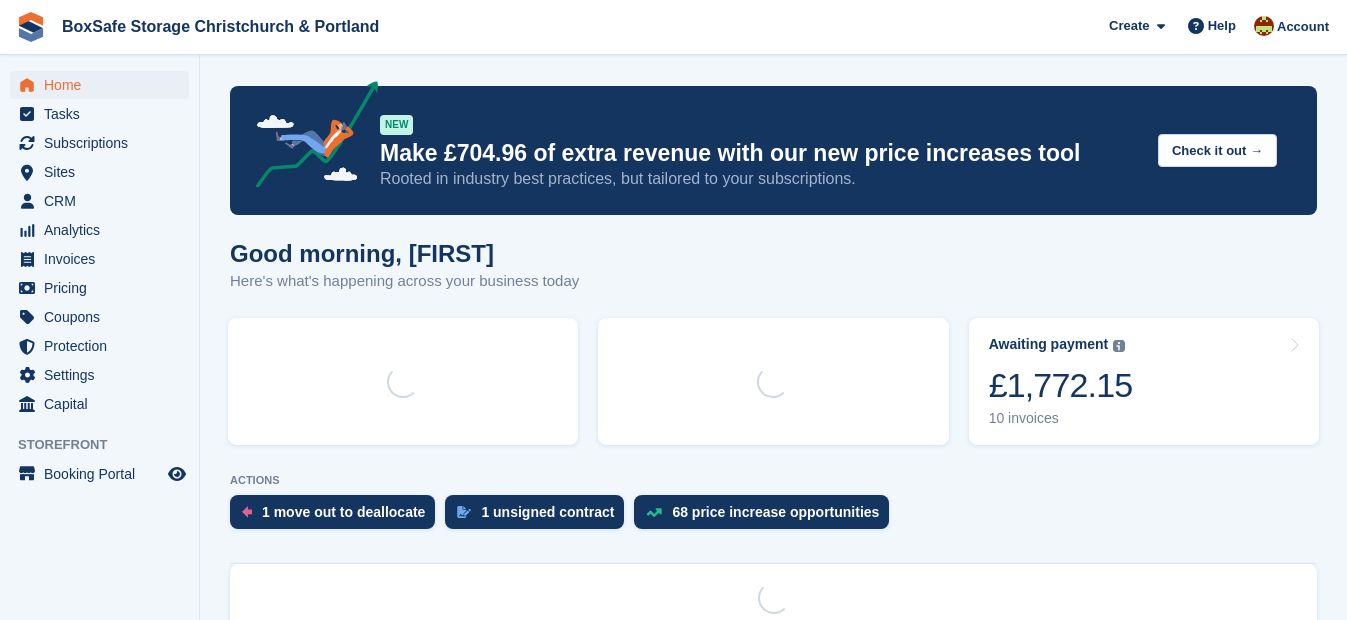 scroll, scrollTop: 0, scrollLeft: 0, axis: both 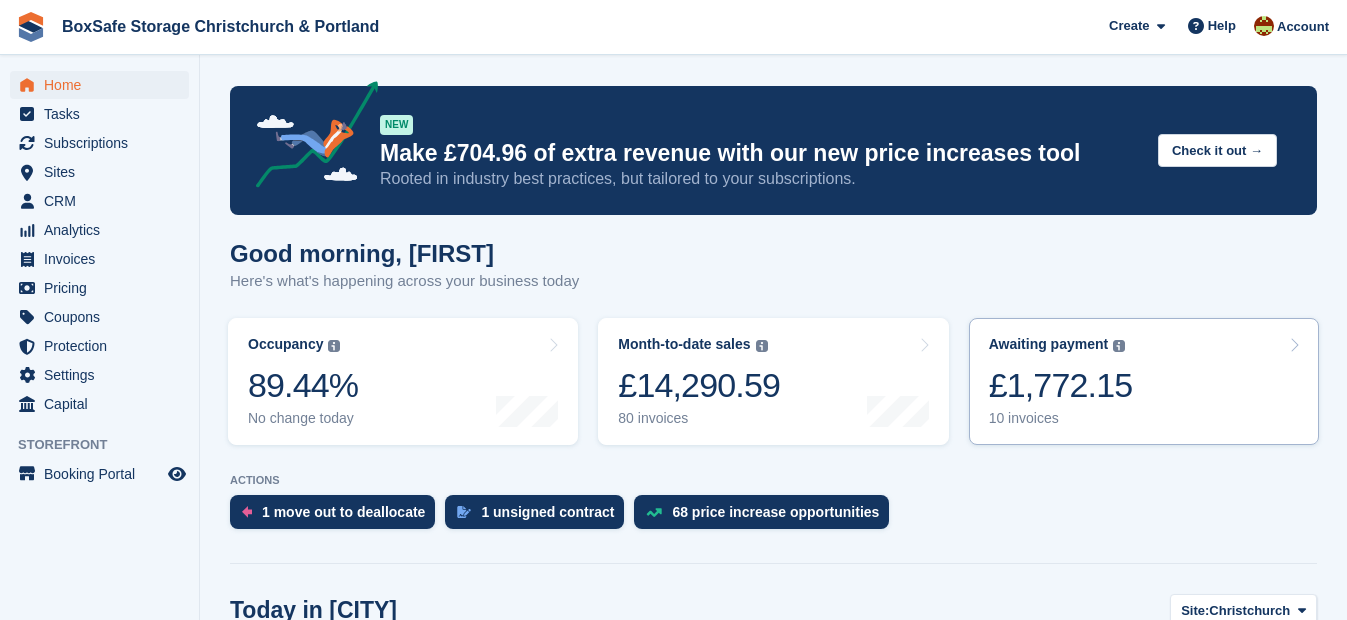 click on "£1,772.15" at bounding box center (1061, 385) 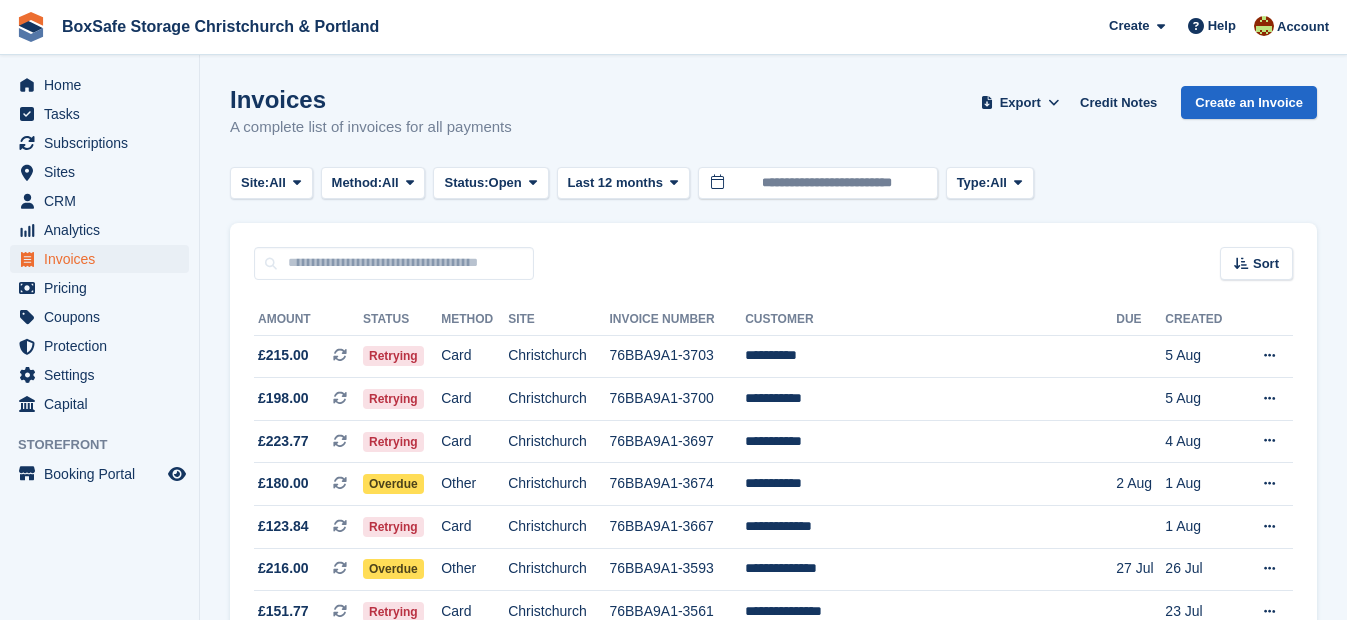 scroll, scrollTop: 0, scrollLeft: 0, axis: both 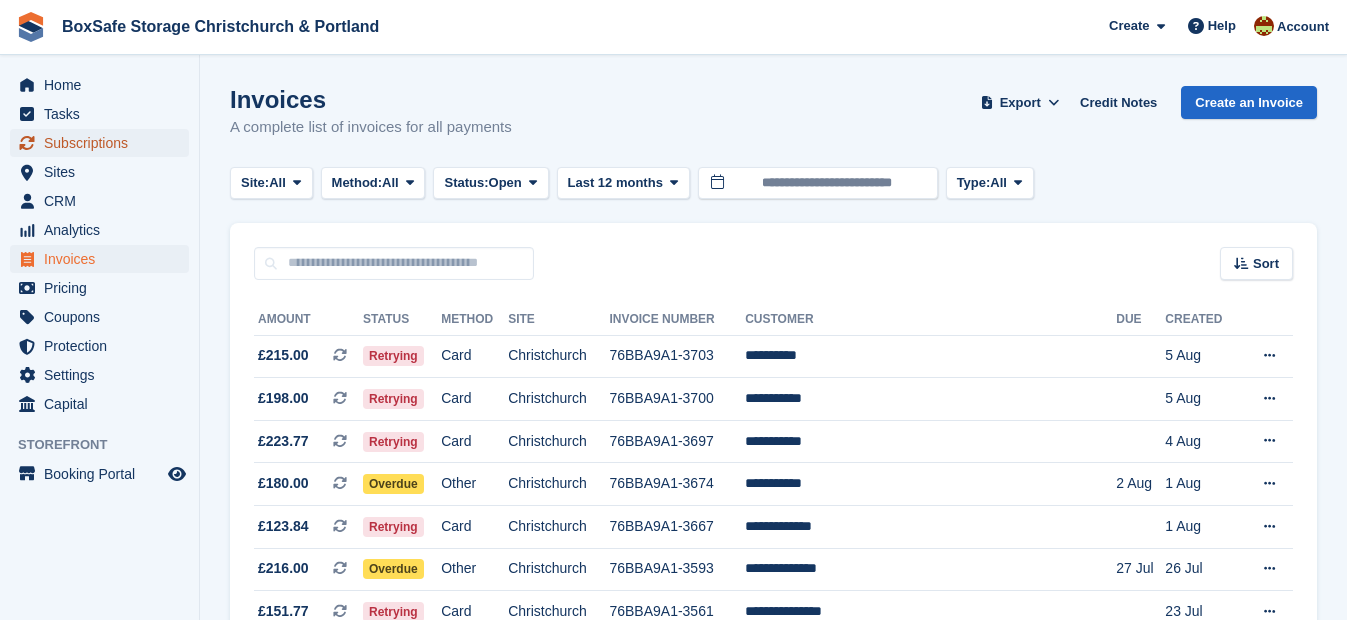 click on "Subscriptions" at bounding box center [104, 143] 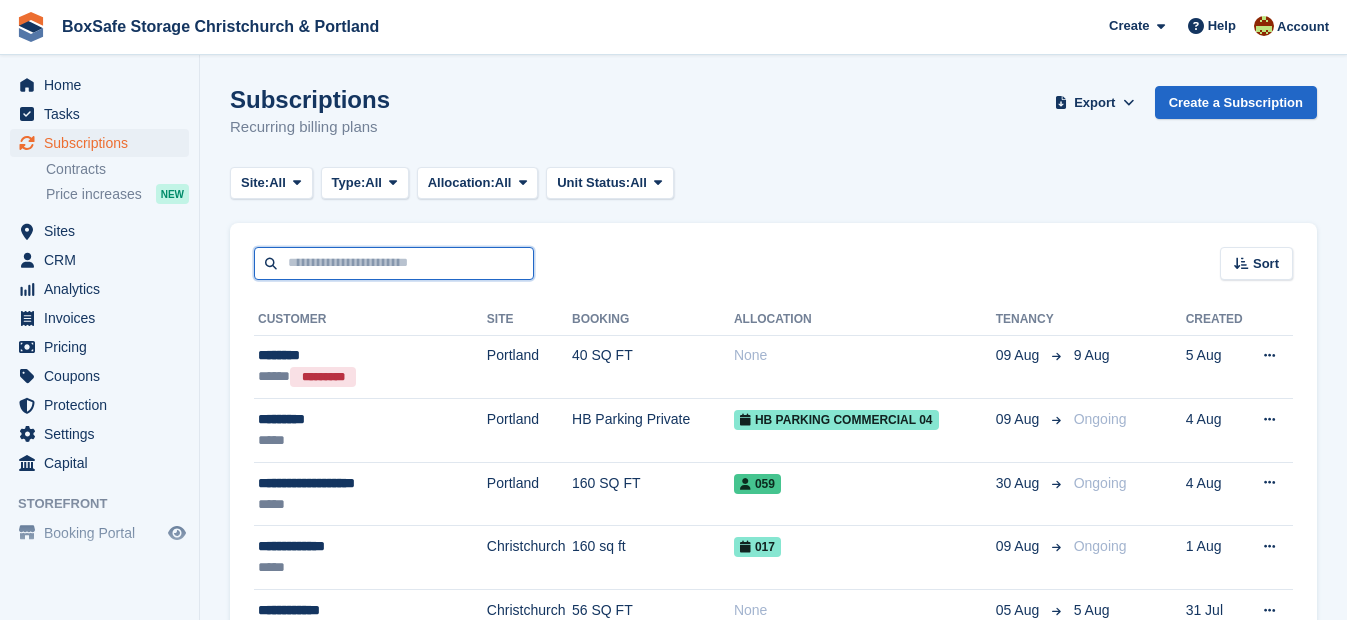 click at bounding box center (394, 263) 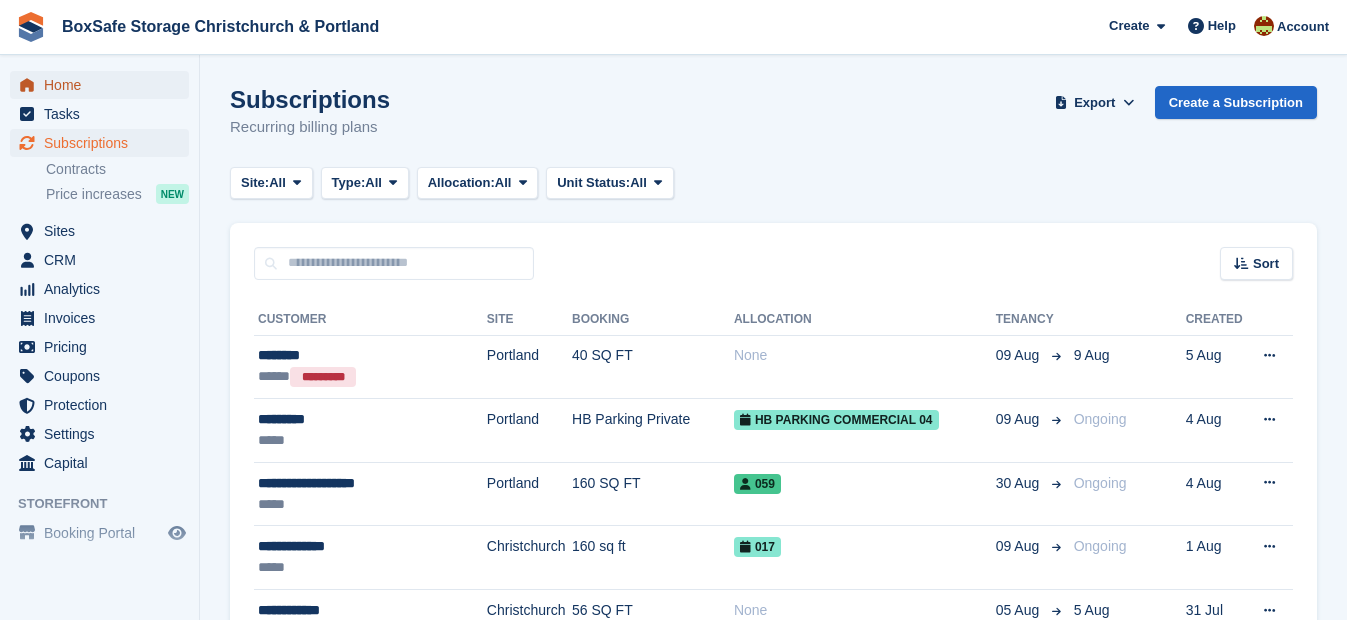 click on "Home" at bounding box center (104, 85) 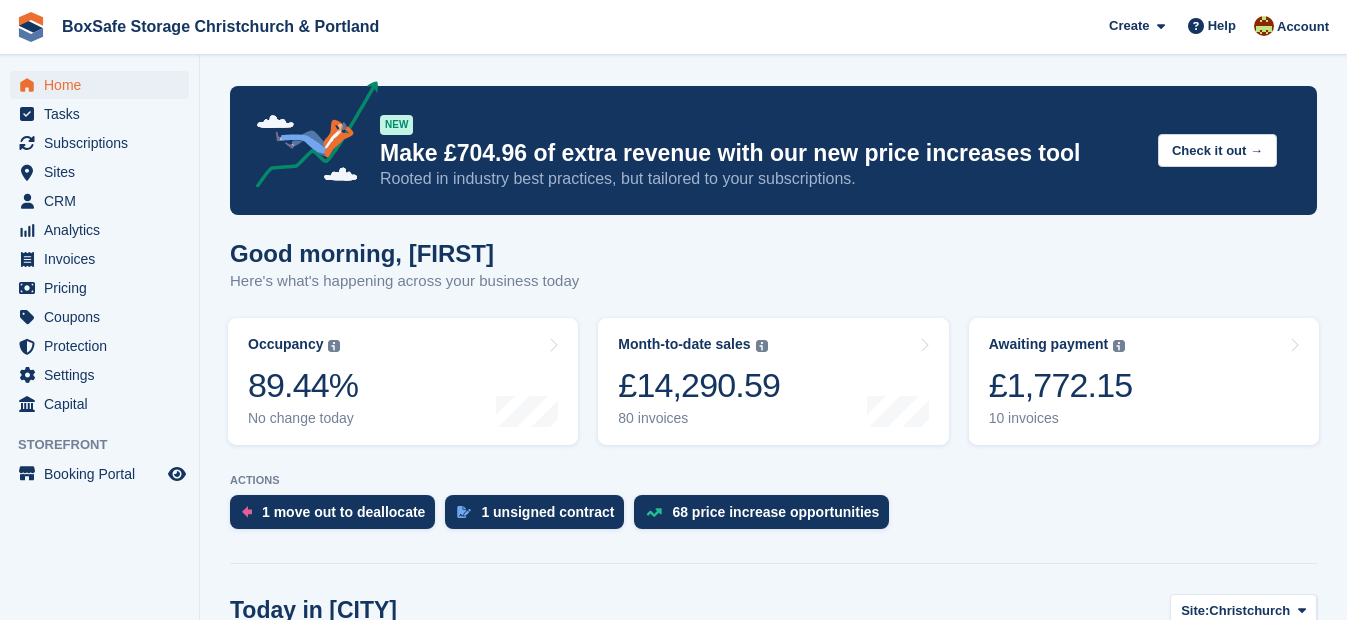 scroll, scrollTop: 0, scrollLeft: 0, axis: both 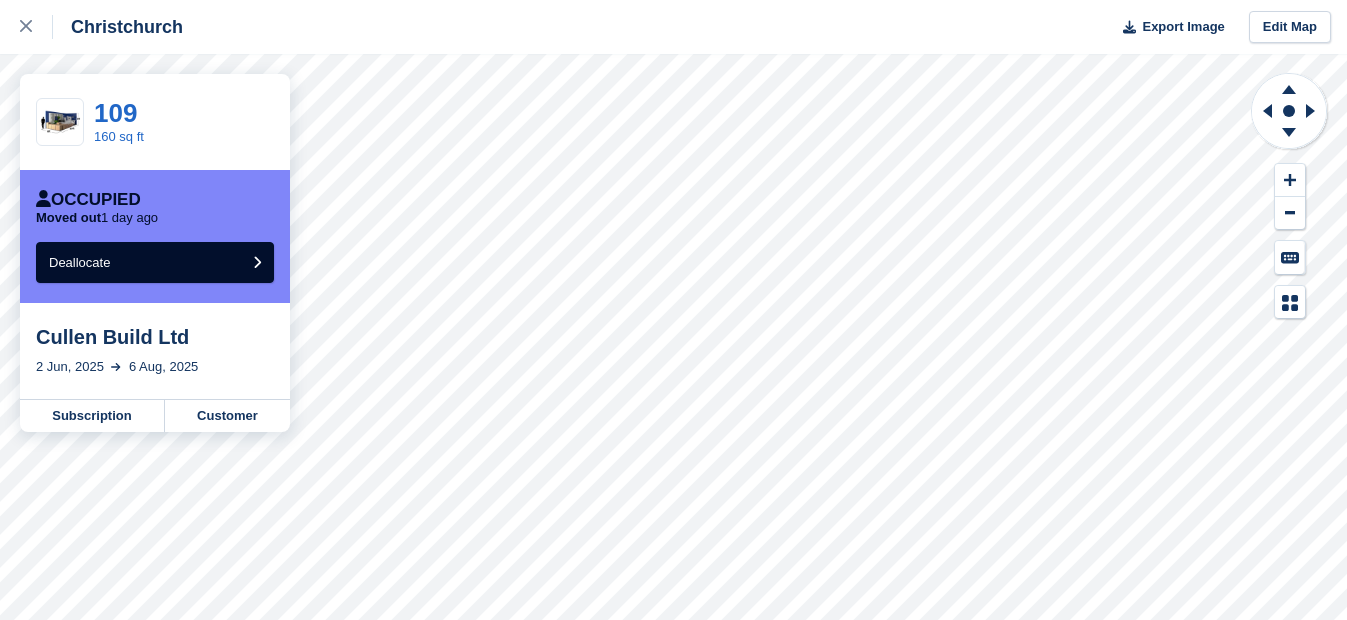 click on "2 Jun, 2025" at bounding box center [70, 367] 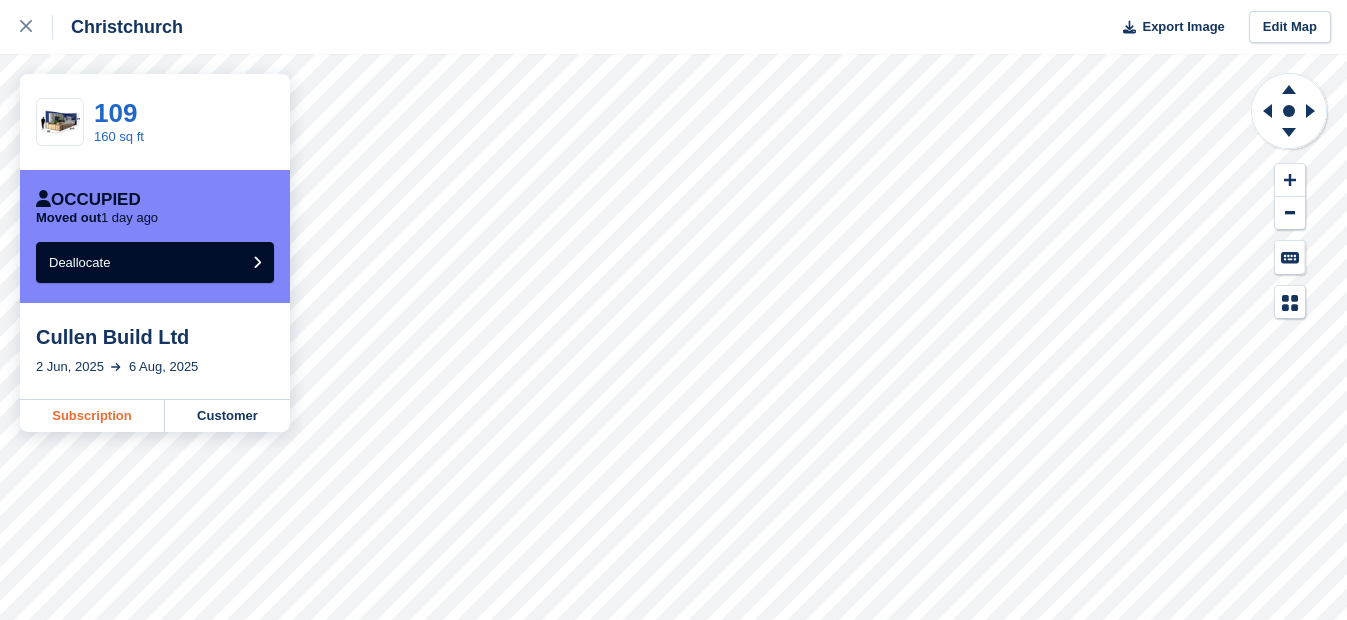 click on "Subscription" at bounding box center (92, 416) 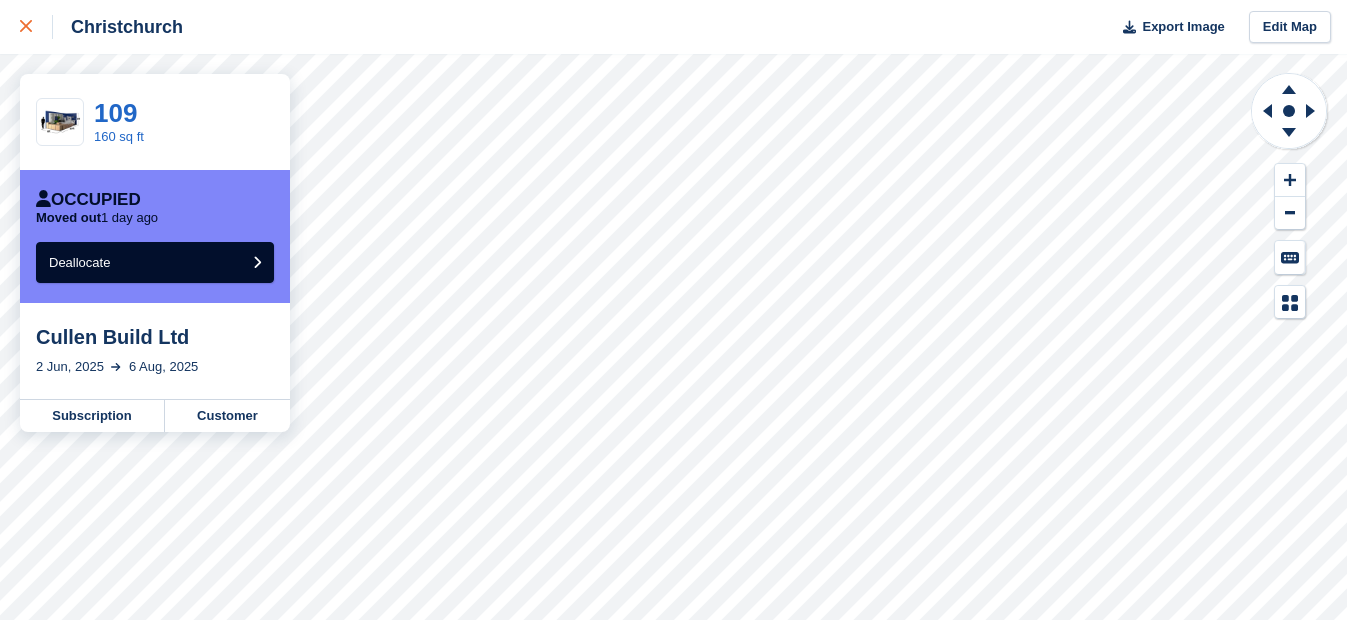 click at bounding box center (26, 27) 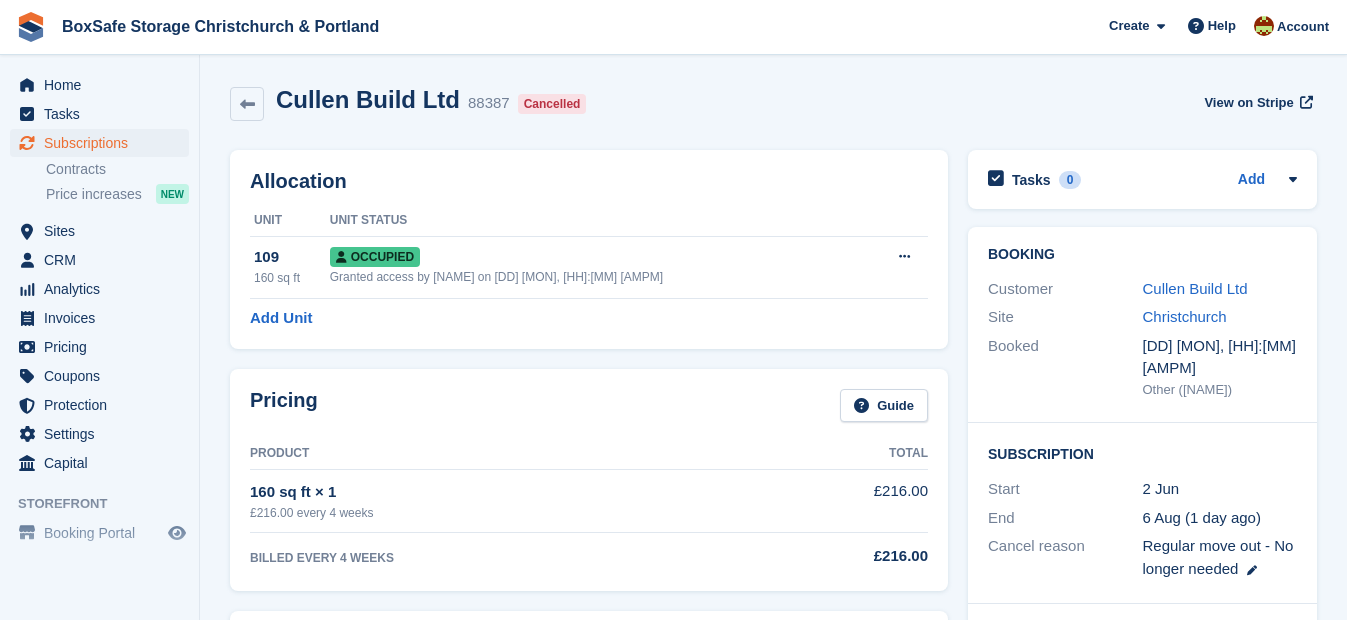 scroll, scrollTop: 0, scrollLeft: 0, axis: both 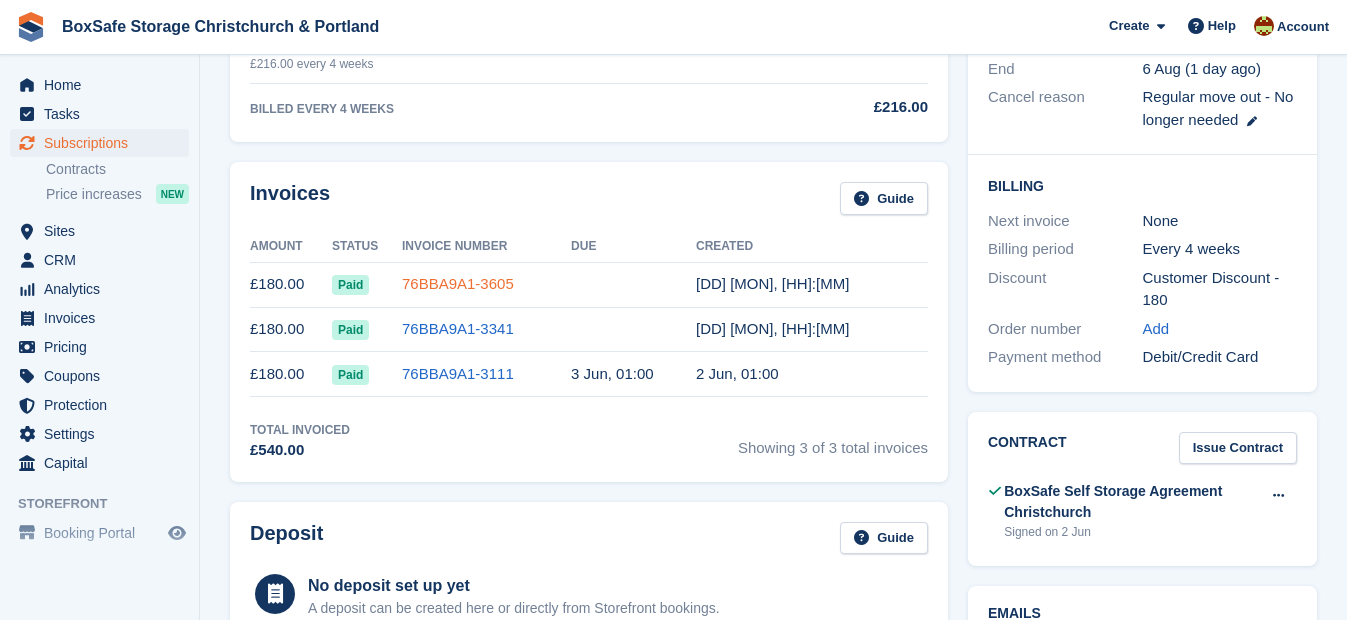 click on "76BBA9A1-3605" at bounding box center (458, 283) 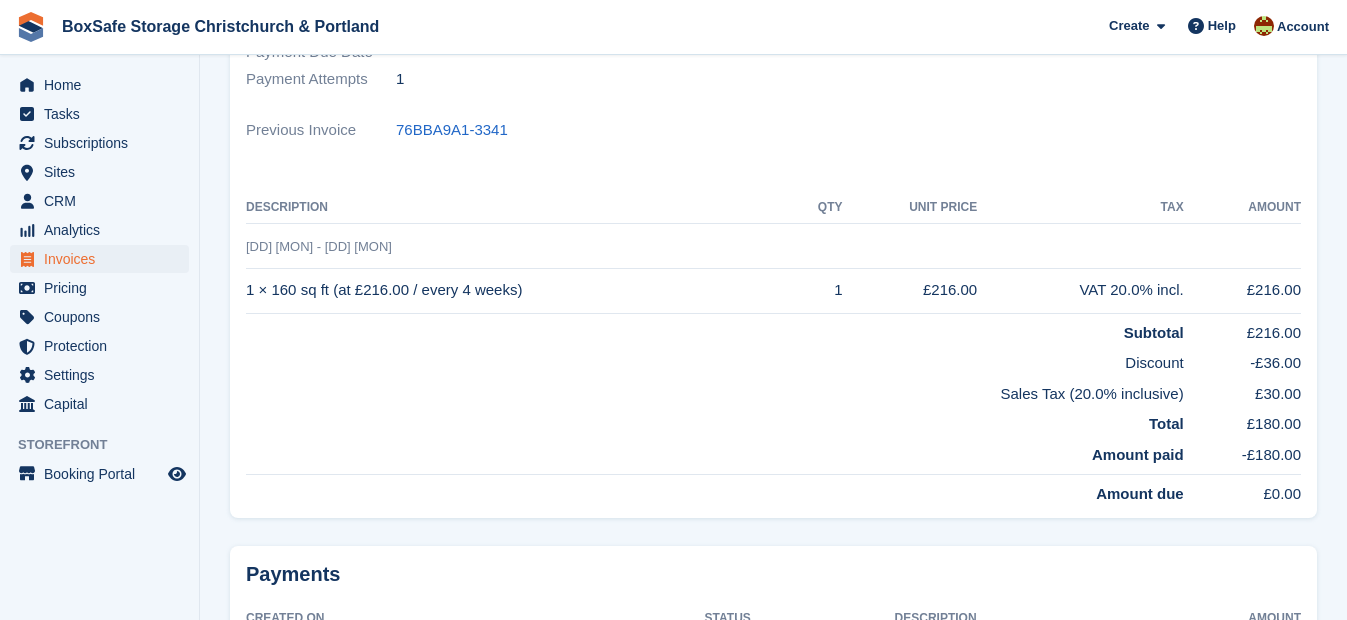 scroll, scrollTop: 0, scrollLeft: 0, axis: both 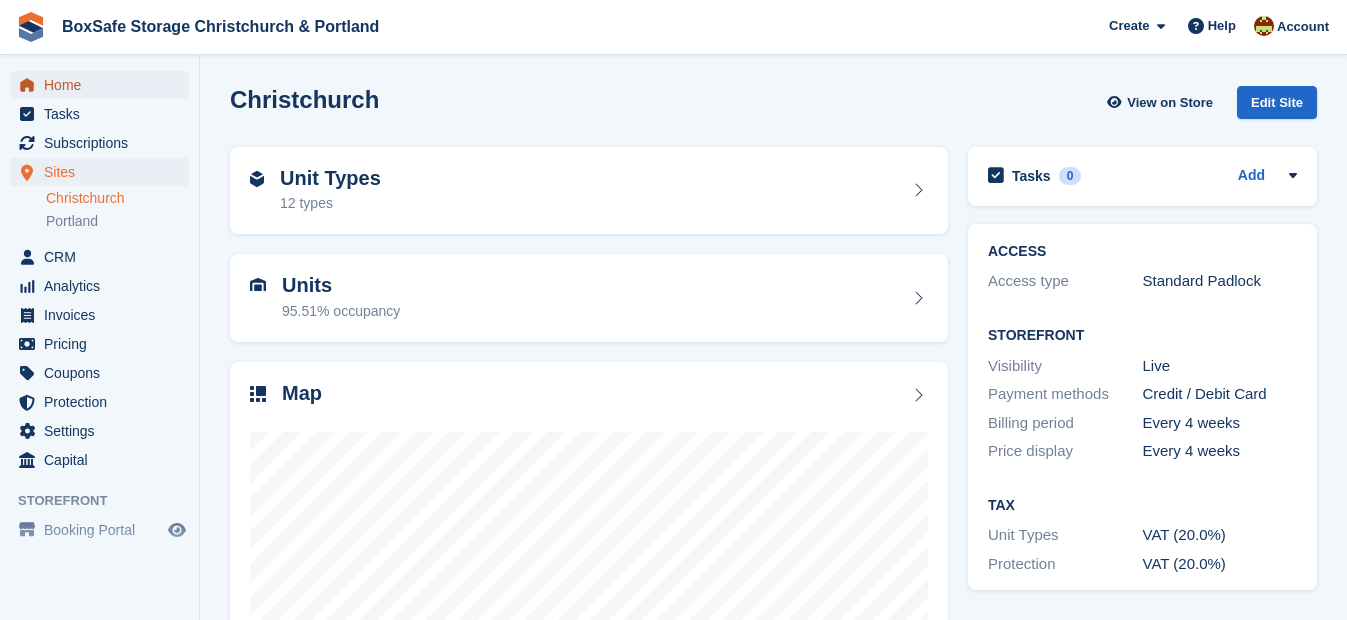 click on "Home" at bounding box center (104, 85) 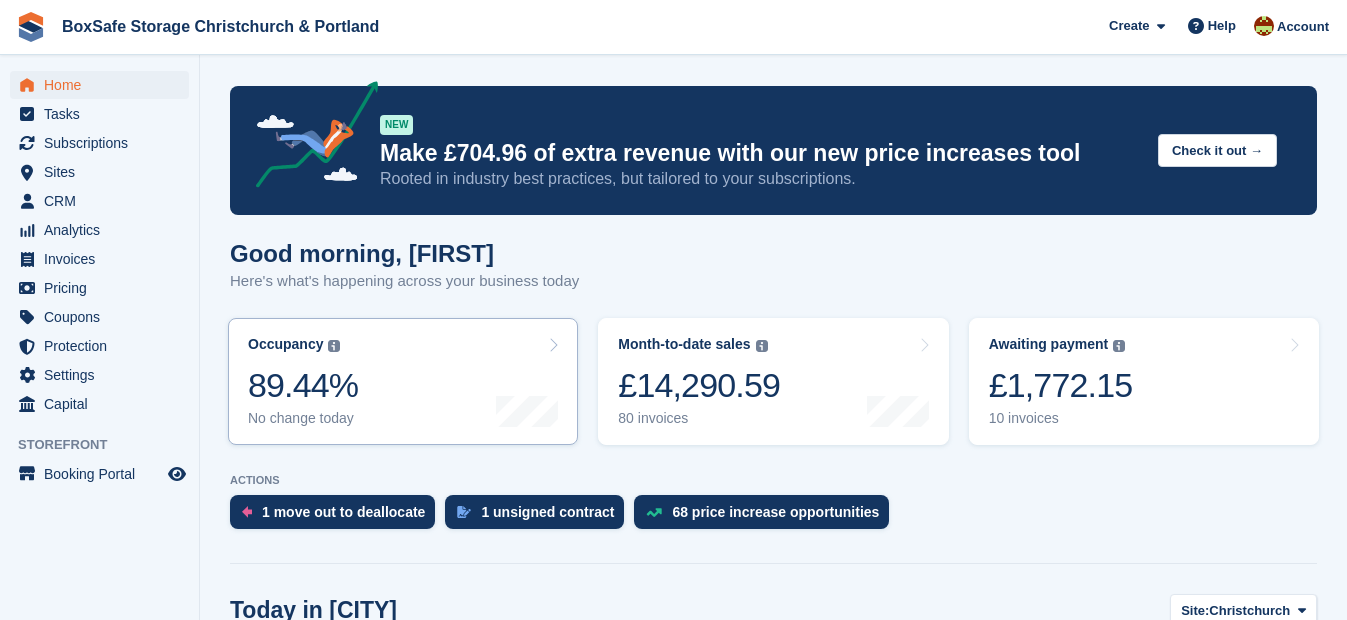 scroll, scrollTop: 495, scrollLeft: 0, axis: vertical 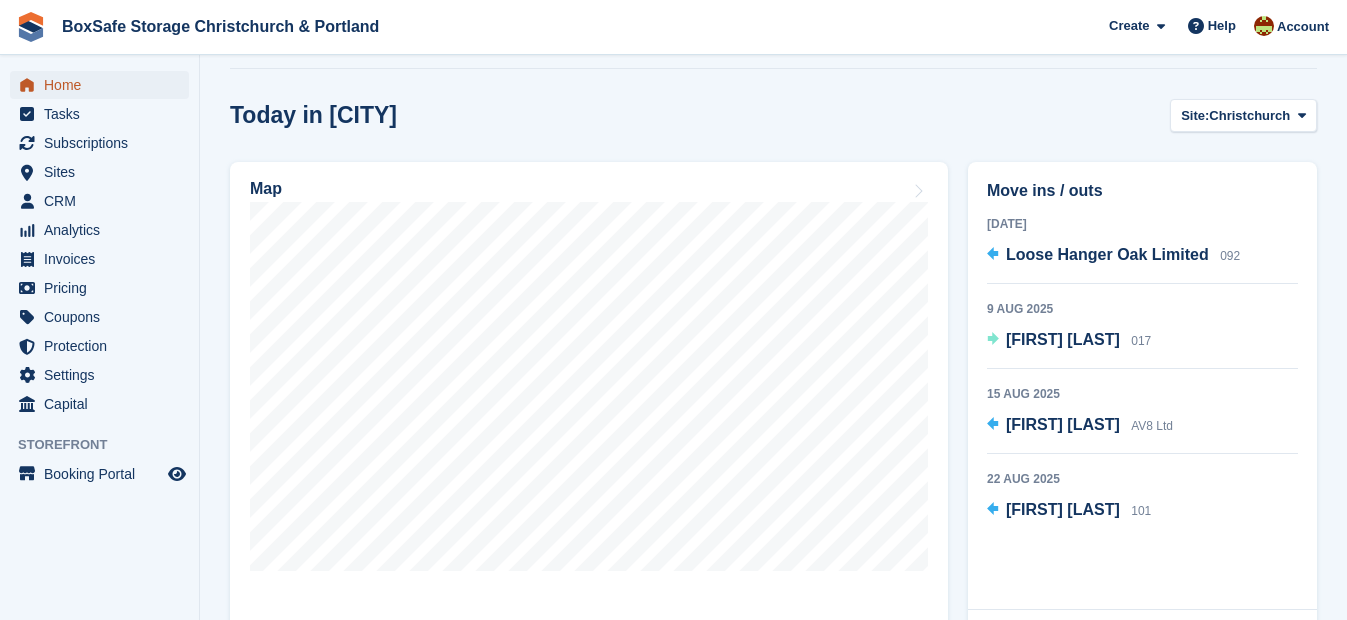 click on "Home" at bounding box center (104, 85) 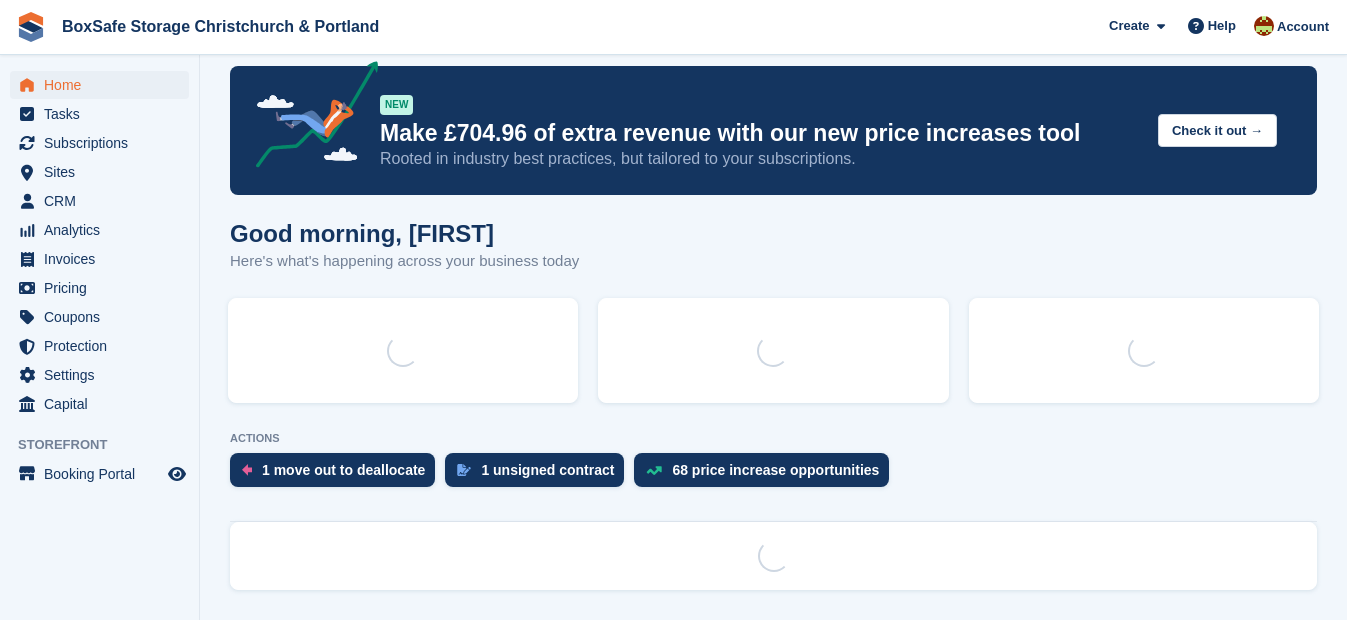scroll, scrollTop: 0, scrollLeft: 0, axis: both 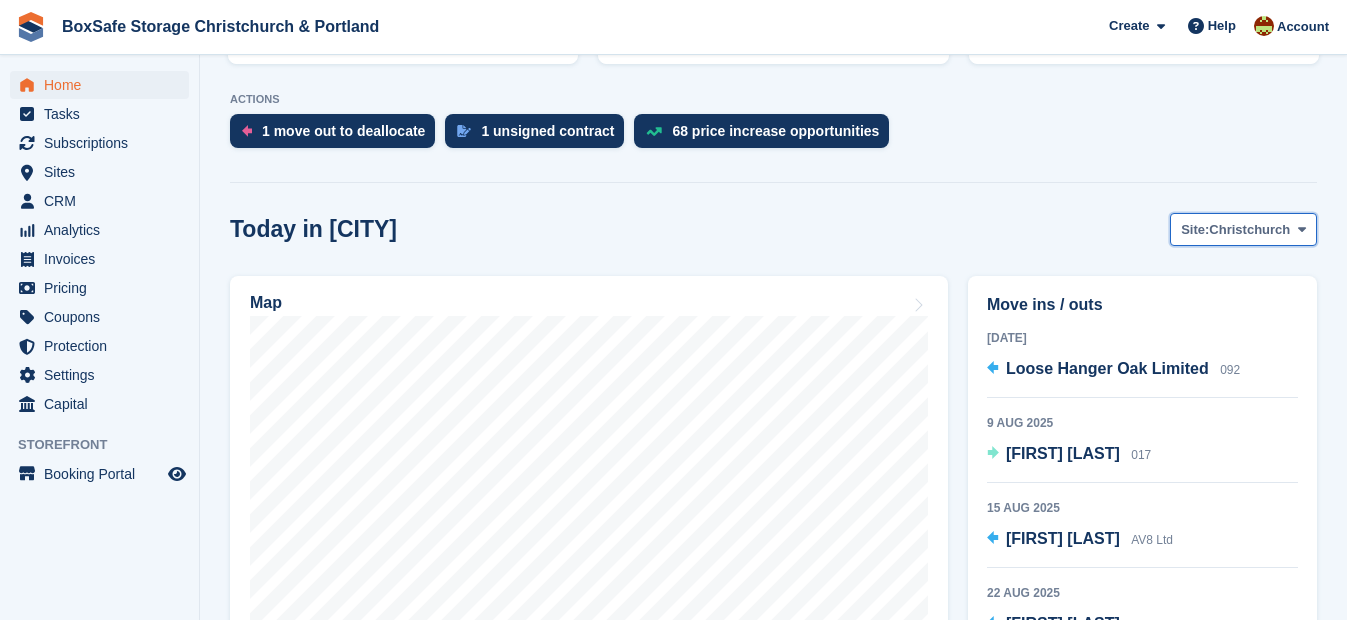 click on "Christchurch" at bounding box center [1249, 230] 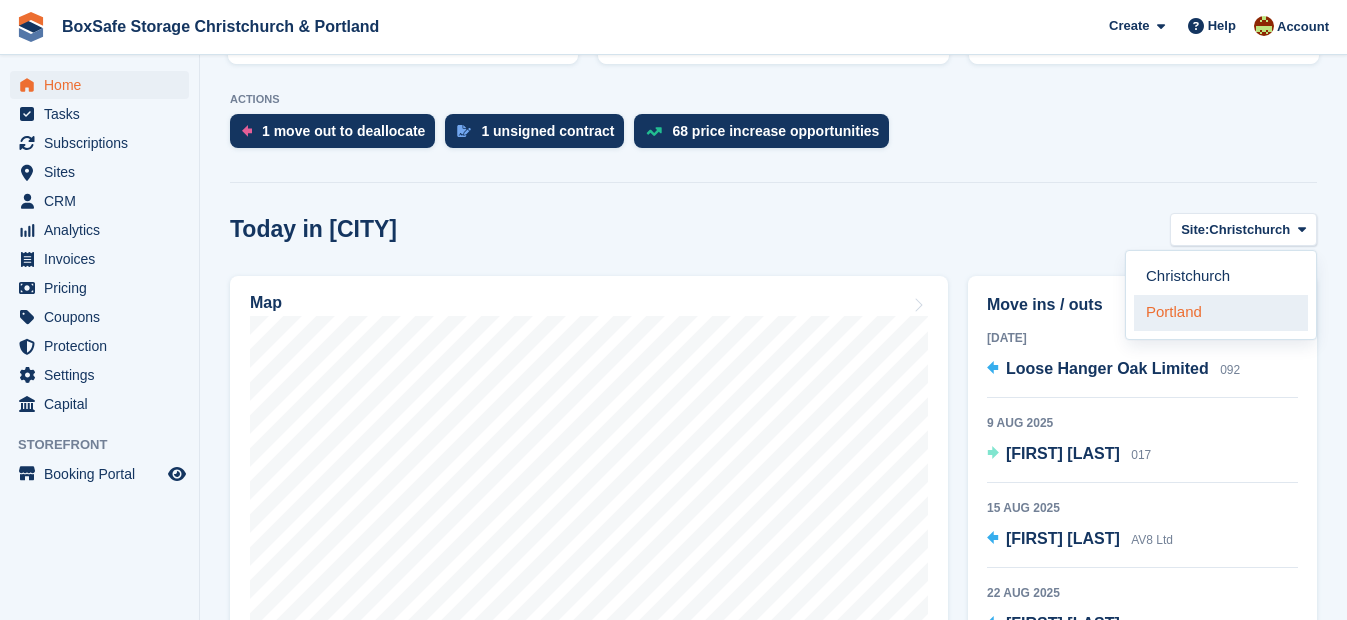 click on "Portland" at bounding box center (1221, 313) 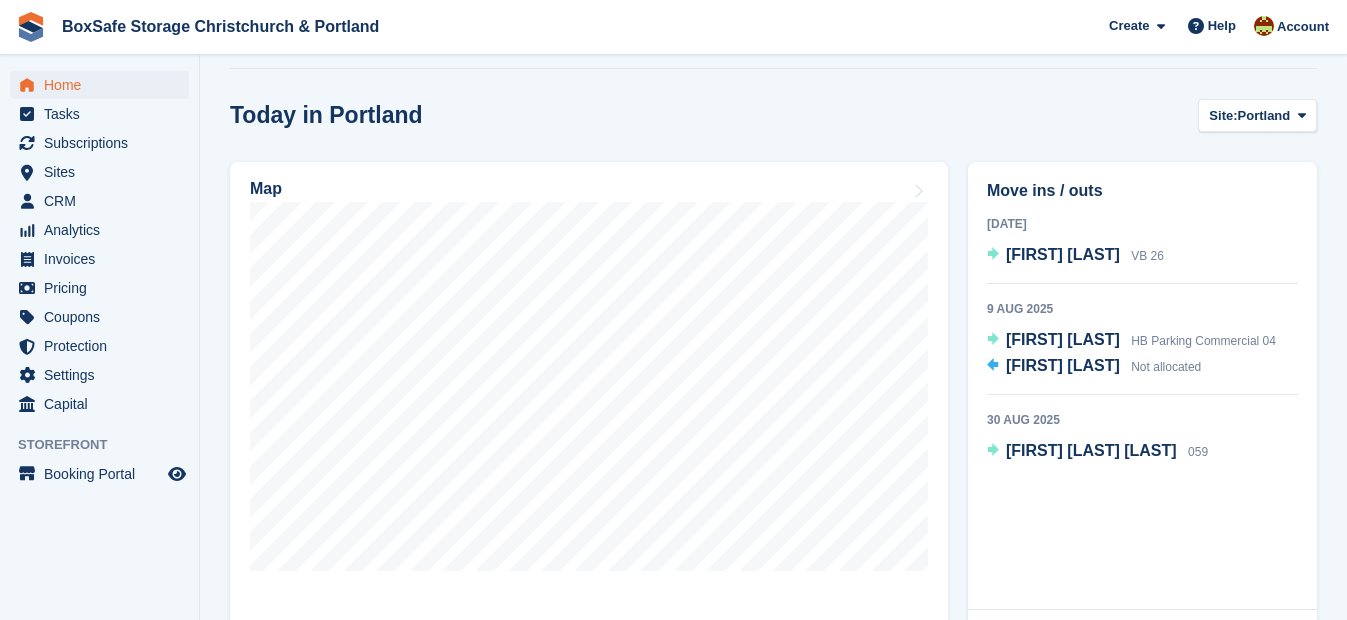 scroll, scrollTop: 492, scrollLeft: 0, axis: vertical 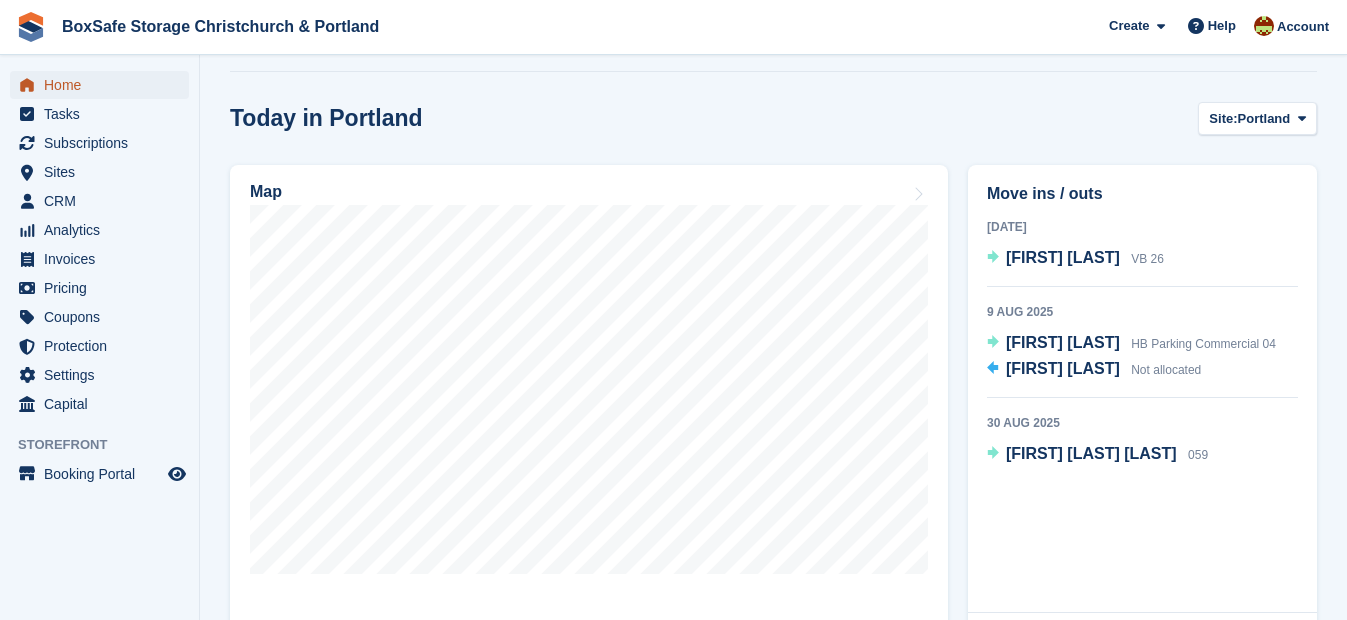 click on "Home" at bounding box center (104, 85) 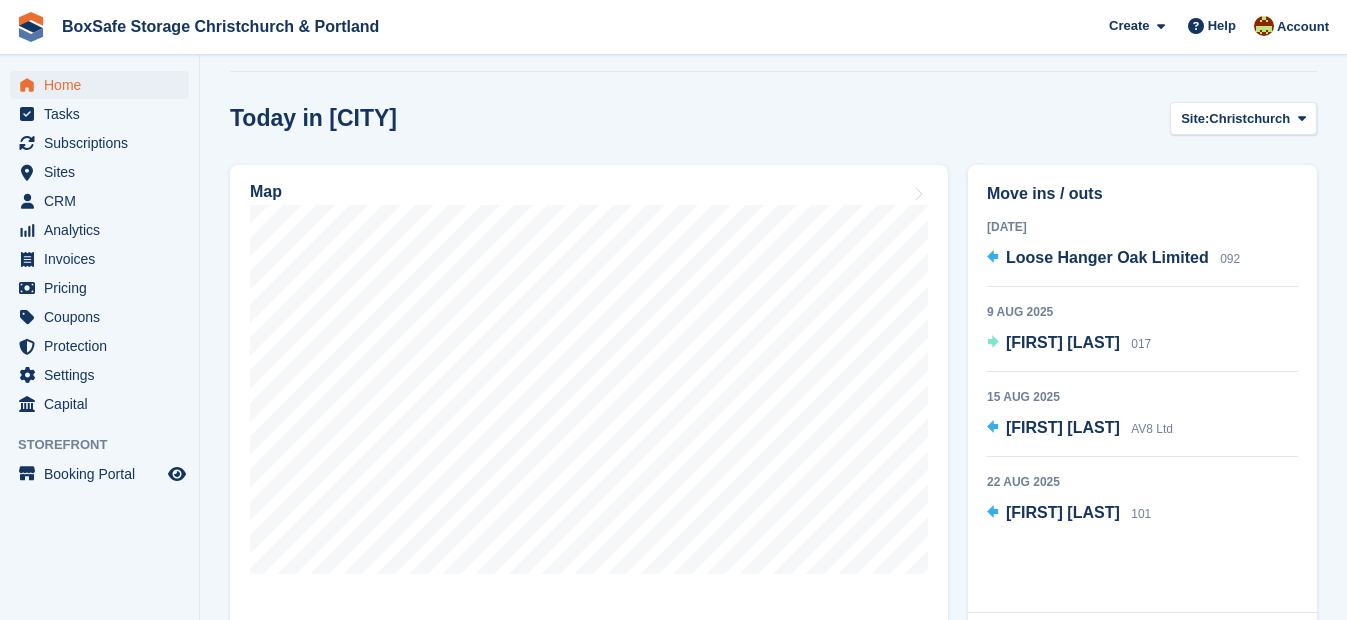 scroll, scrollTop: 0, scrollLeft: 0, axis: both 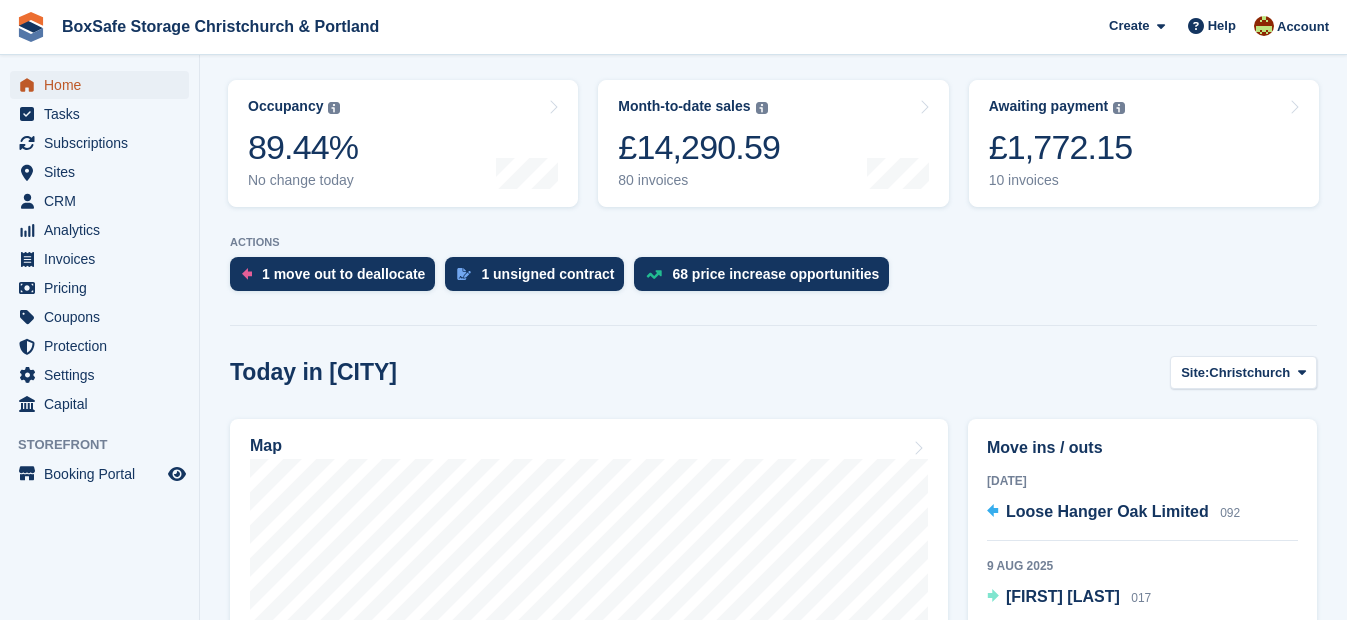 click on "Home" at bounding box center [104, 85] 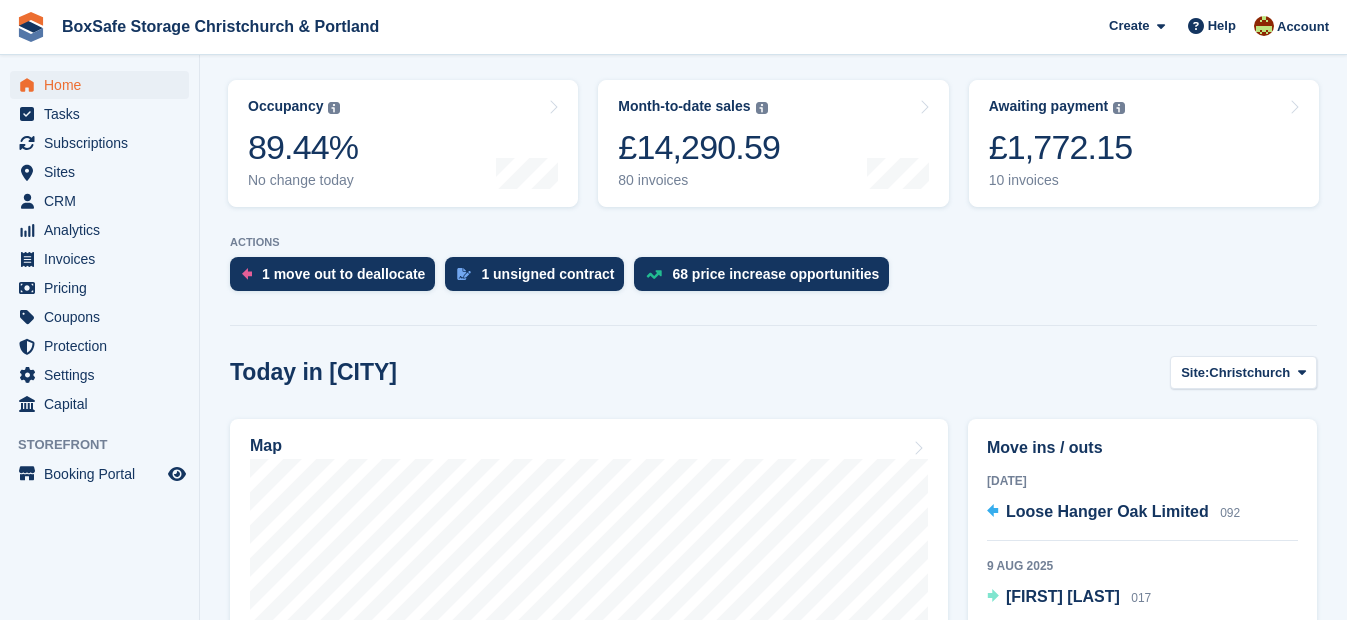 scroll, scrollTop: 0, scrollLeft: 0, axis: both 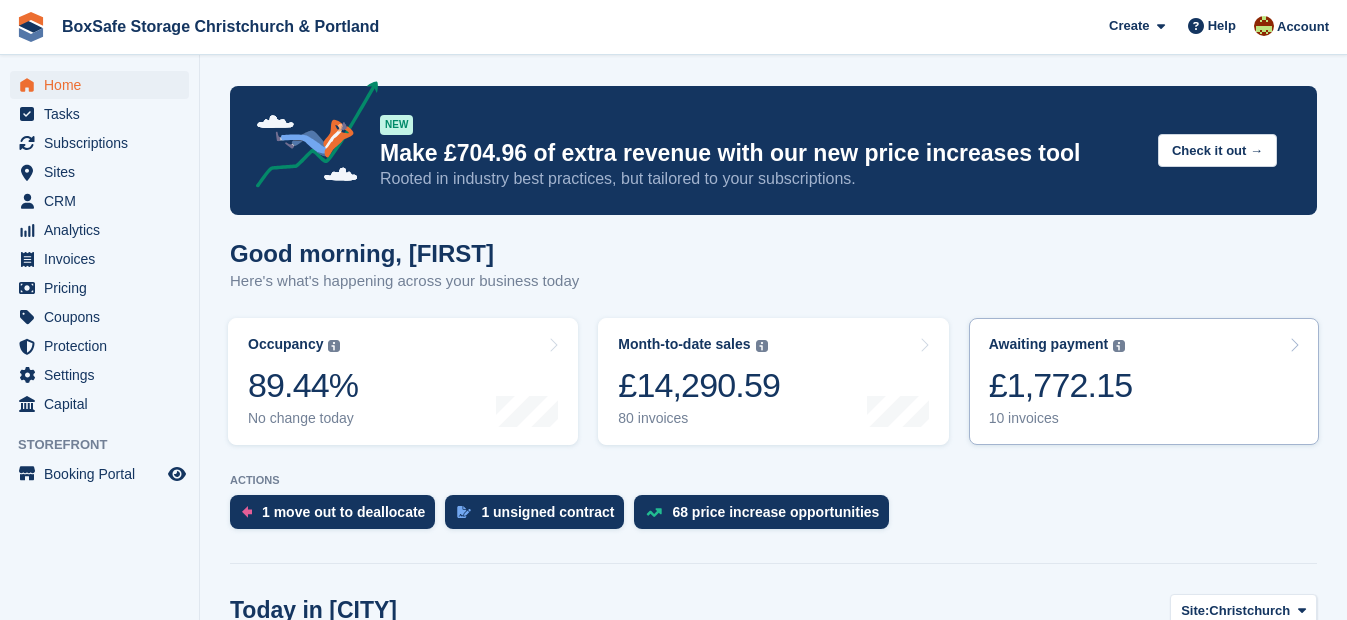 click on "Awaiting payment" at bounding box center (1049, 344) 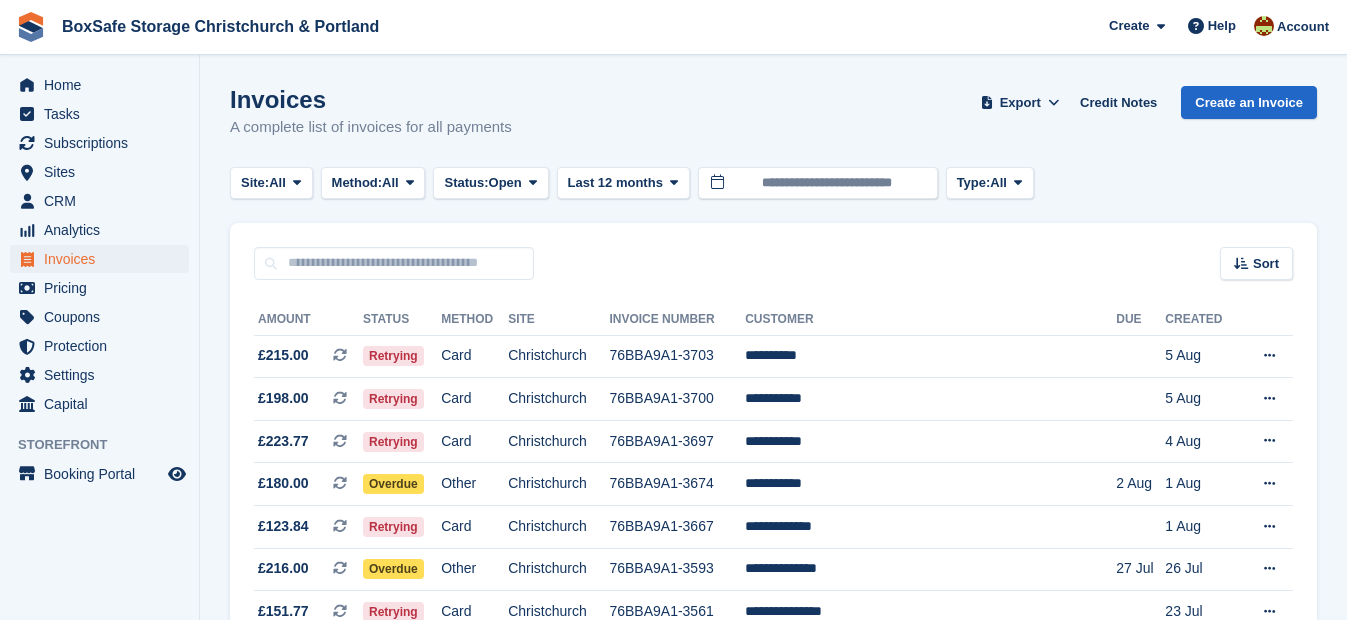 scroll, scrollTop: 0, scrollLeft: 0, axis: both 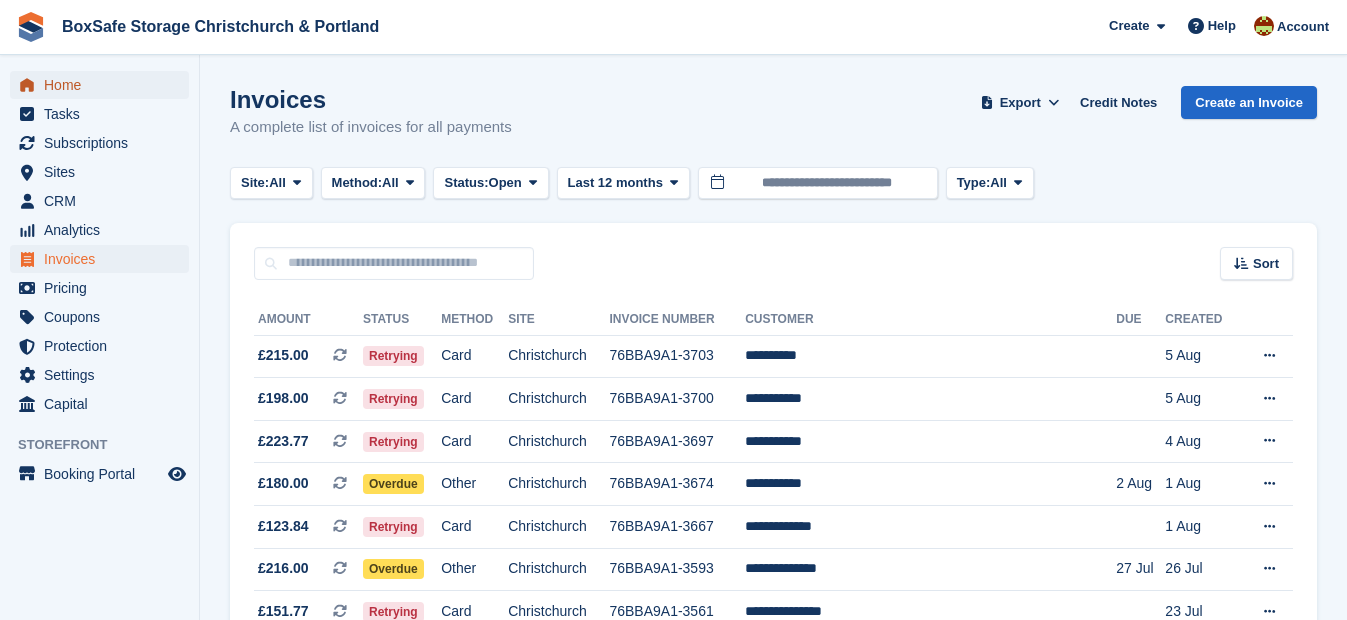 click on "Home" at bounding box center [104, 85] 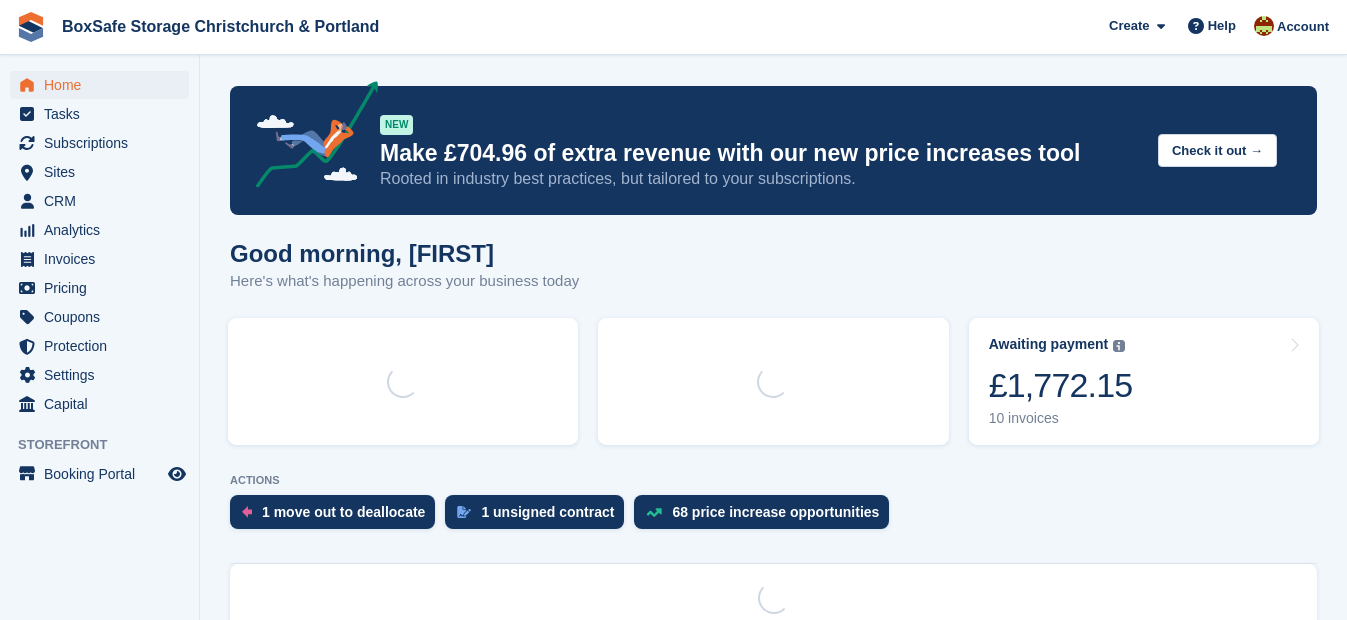 scroll, scrollTop: 0, scrollLeft: 0, axis: both 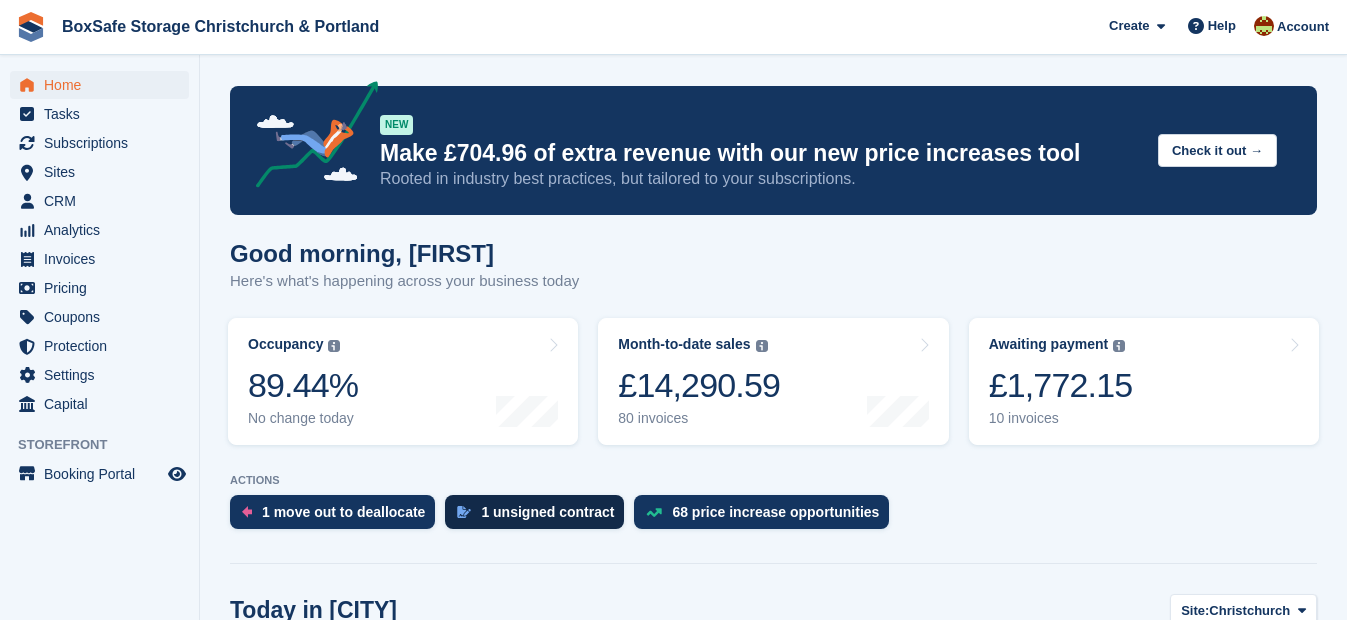 click on "1
unsigned contract" at bounding box center [547, 512] 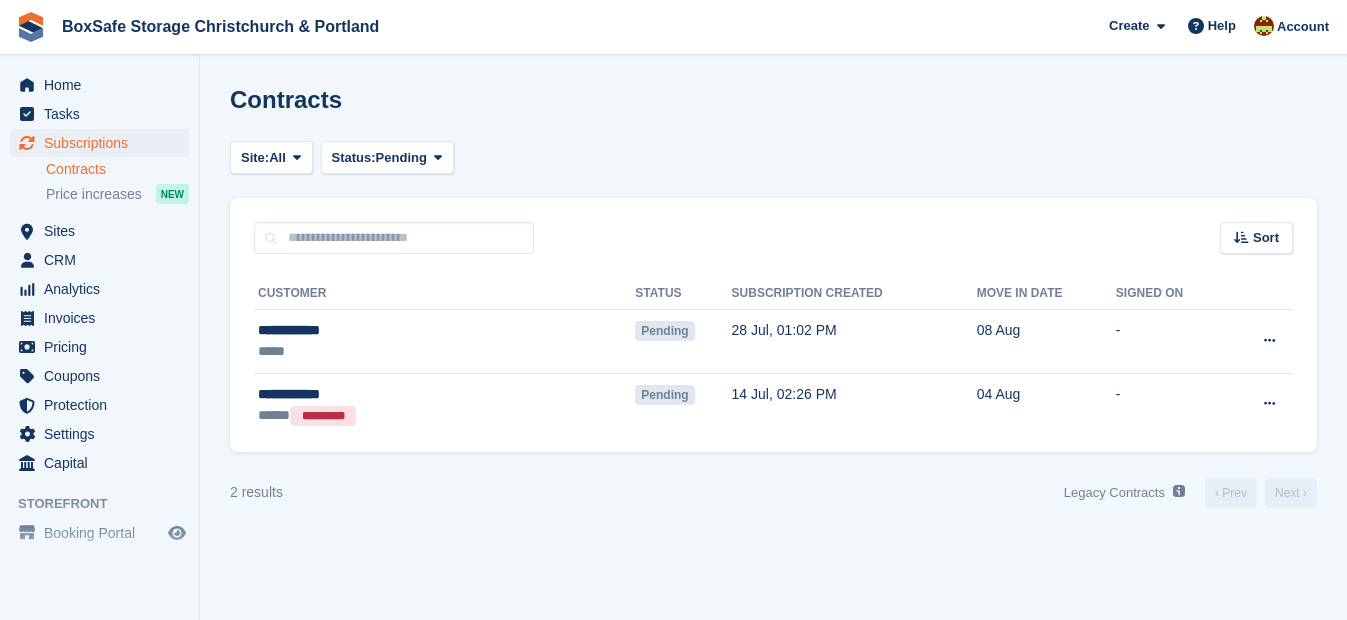 scroll, scrollTop: 0, scrollLeft: 0, axis: both 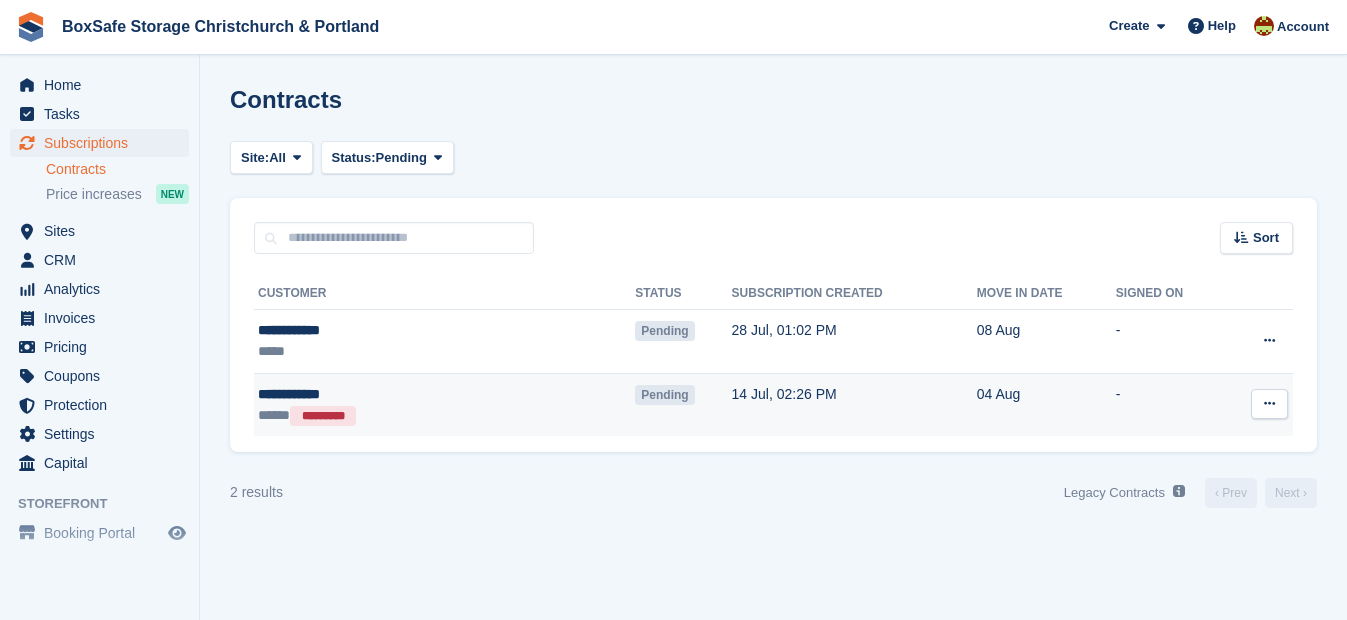 click at bounding box center [1269, 404] 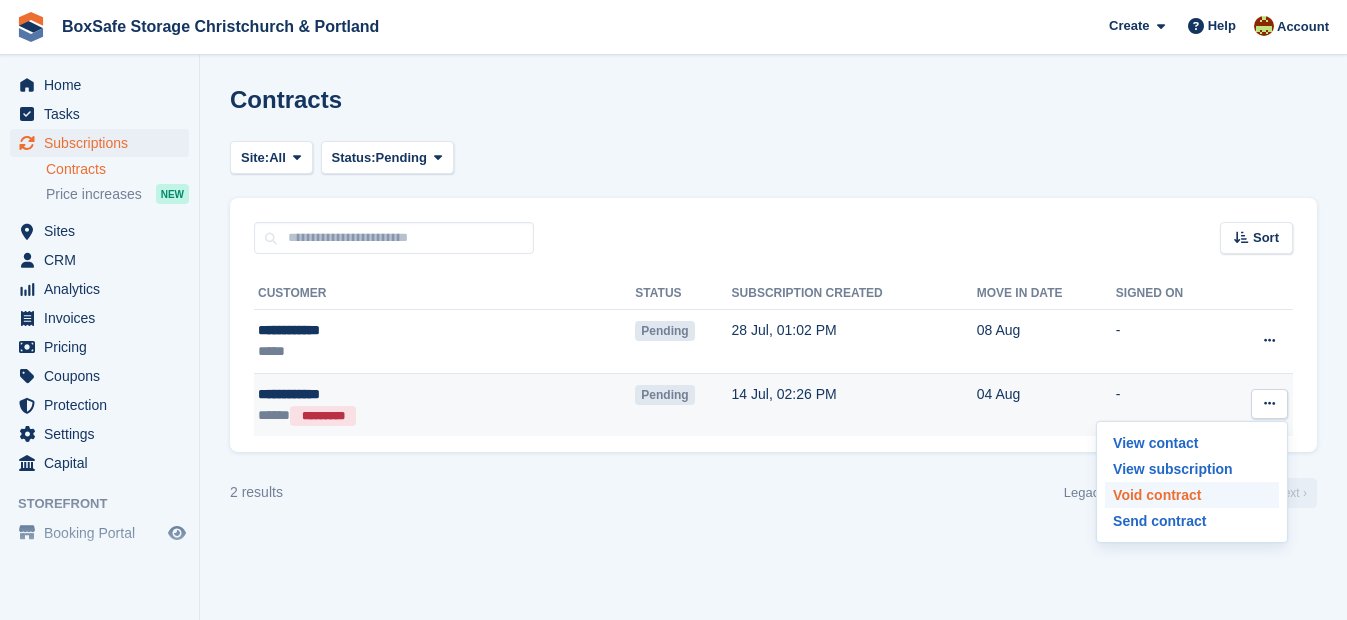 click on "Void contract" at bounding box center [1192, 495] 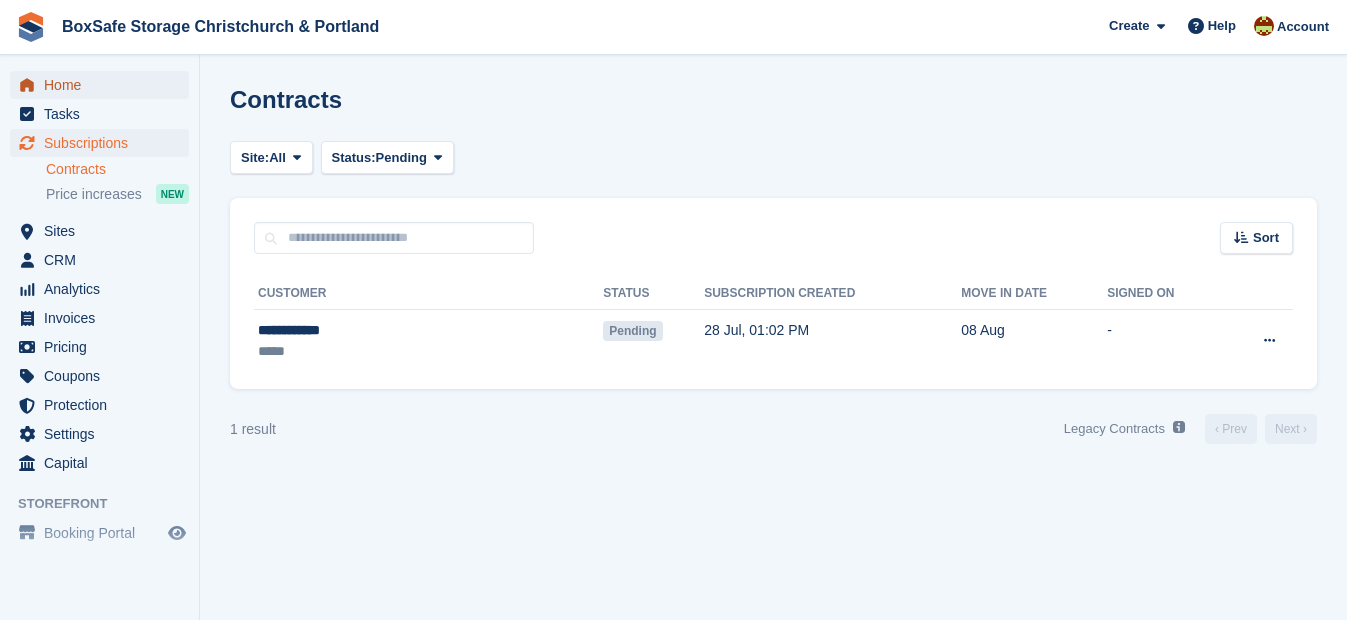 click on "Home" at bounding box center (104, 85) 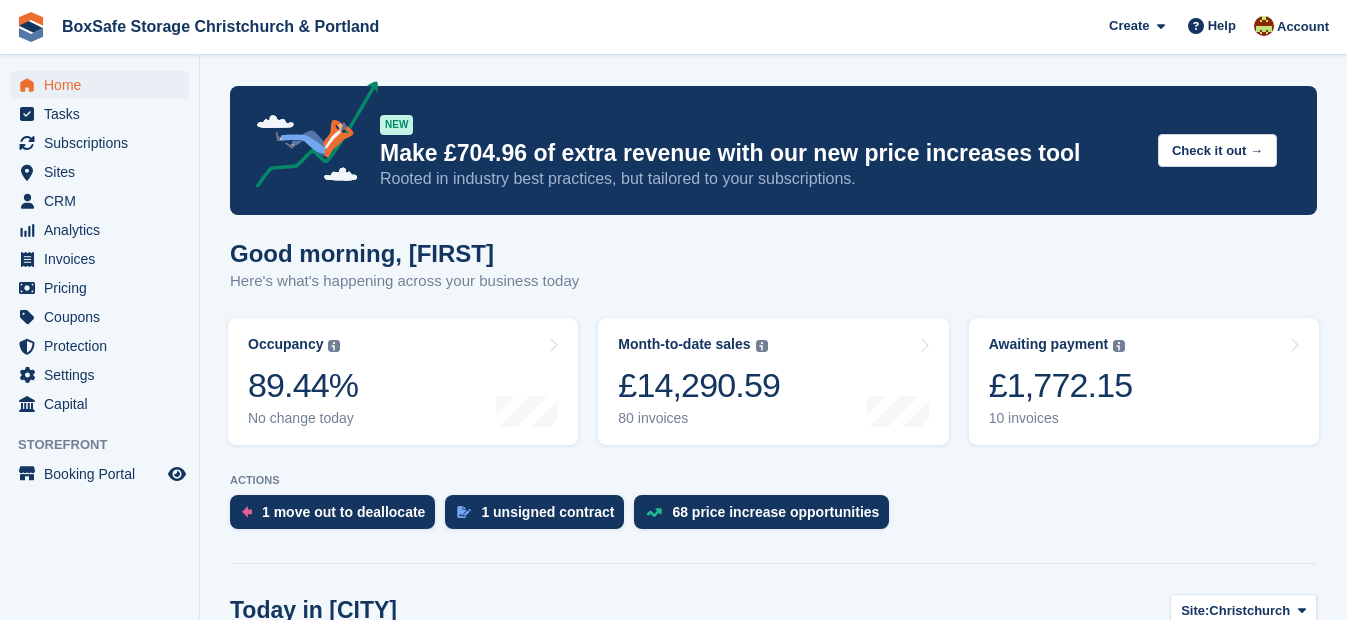 scroll, scrollTop: 0, scrollLeft: 0, axis: both 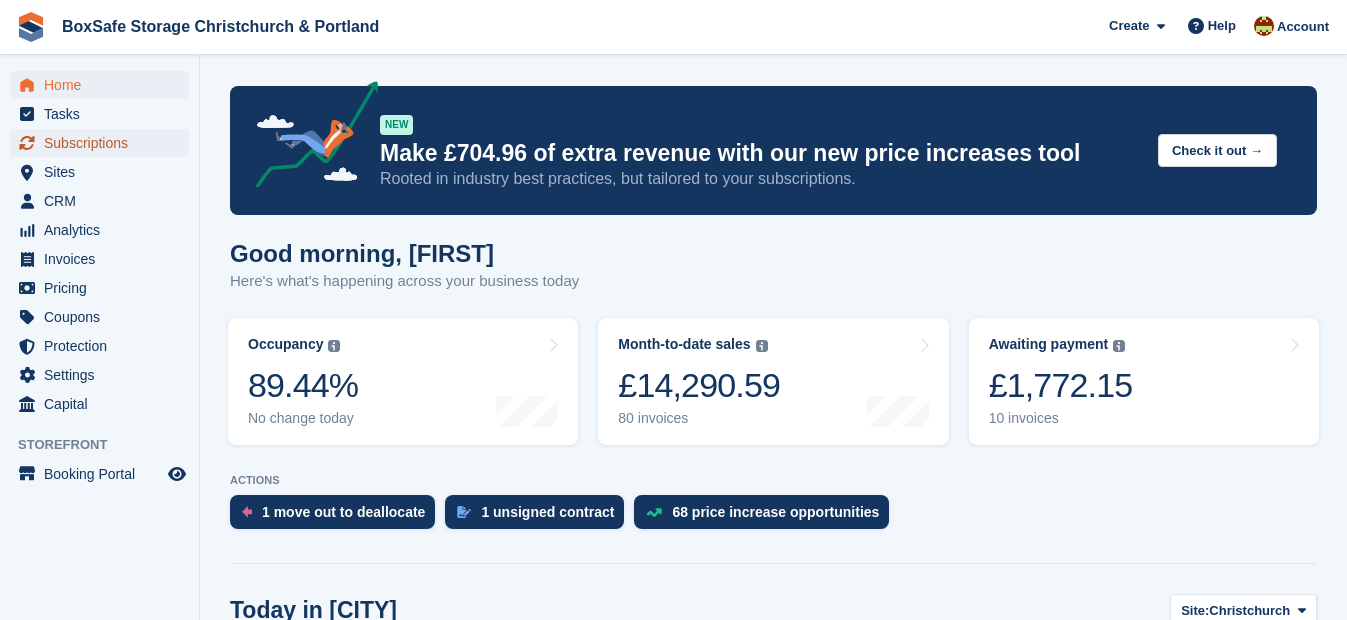 click on "Subscriptions" at bounding box center (104, 143) 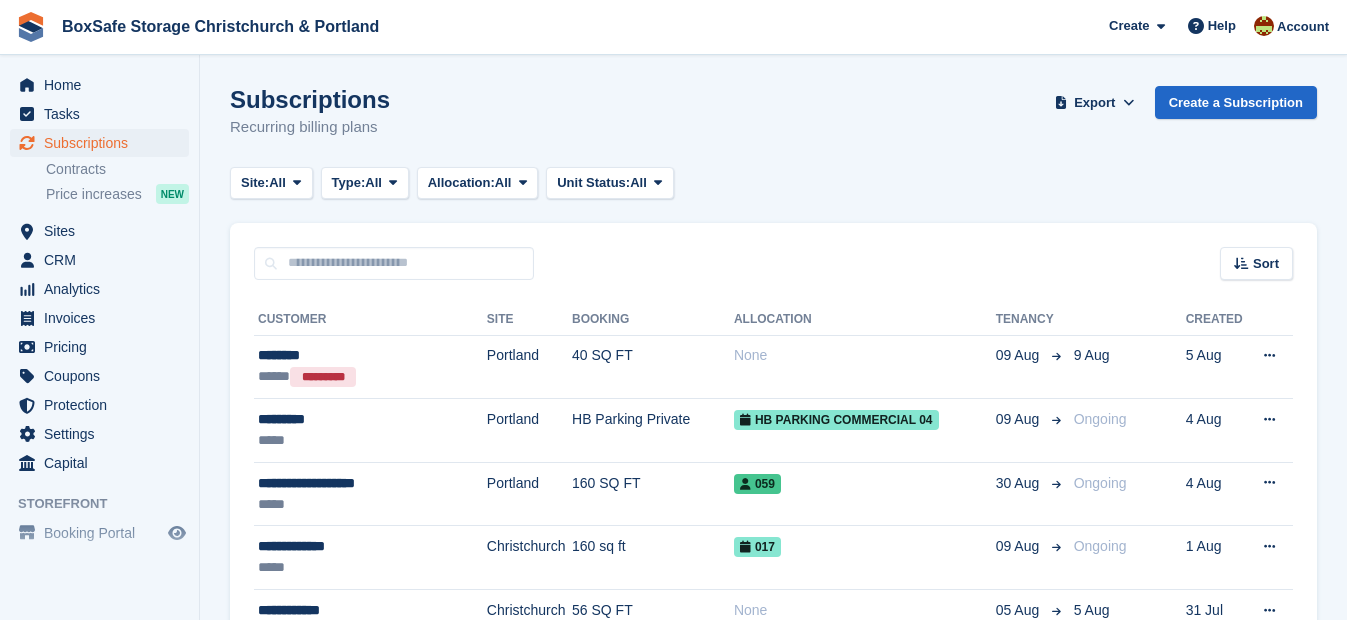 scroll, scrollTop: 0, scrollLeft: 0, axis: both 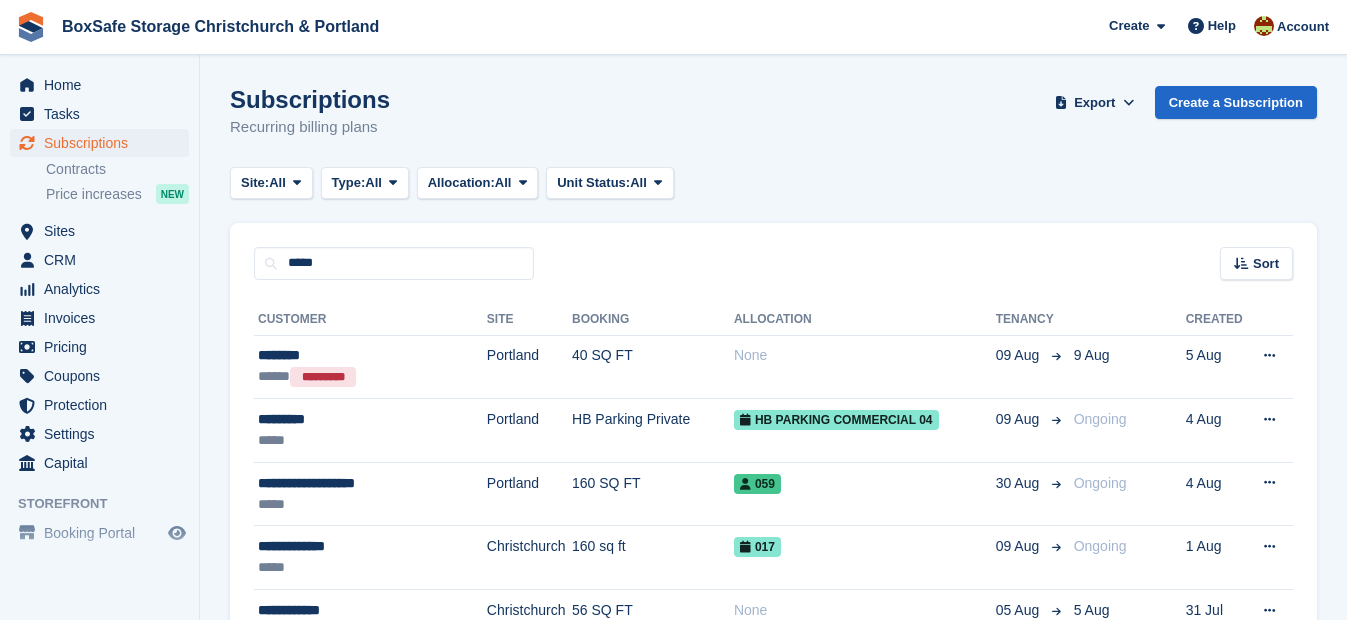 type on "*****" 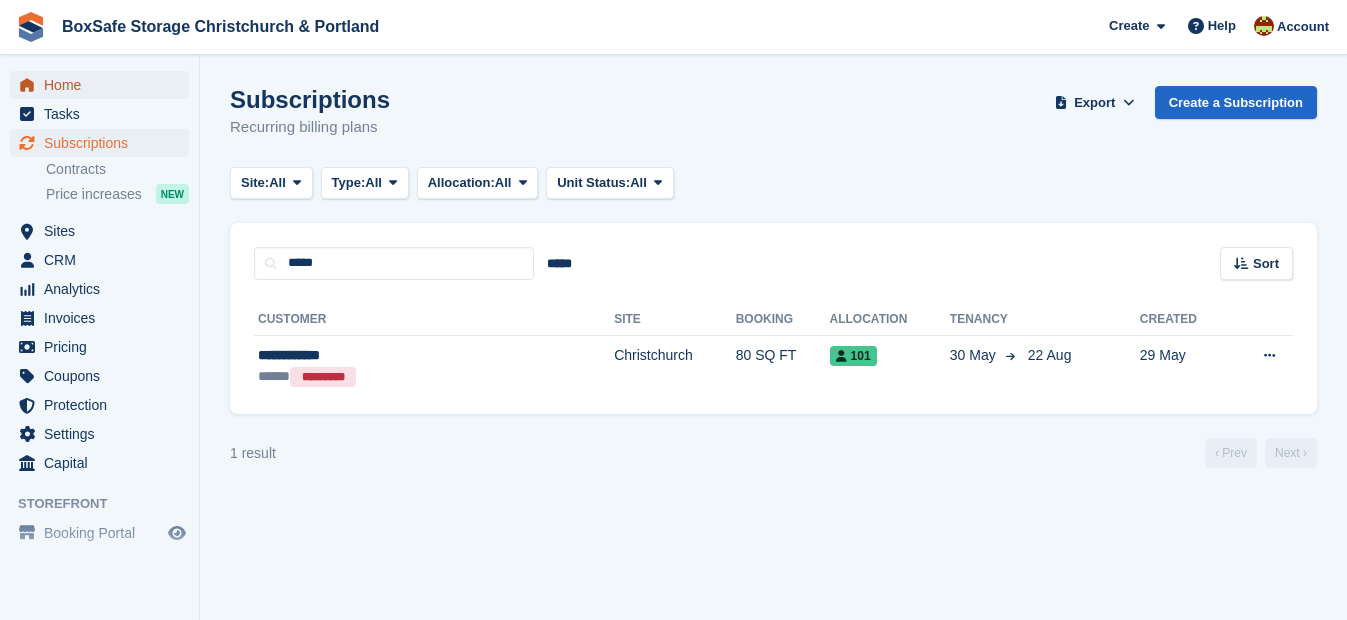 click on "Home" at bounding box center [104, 85] 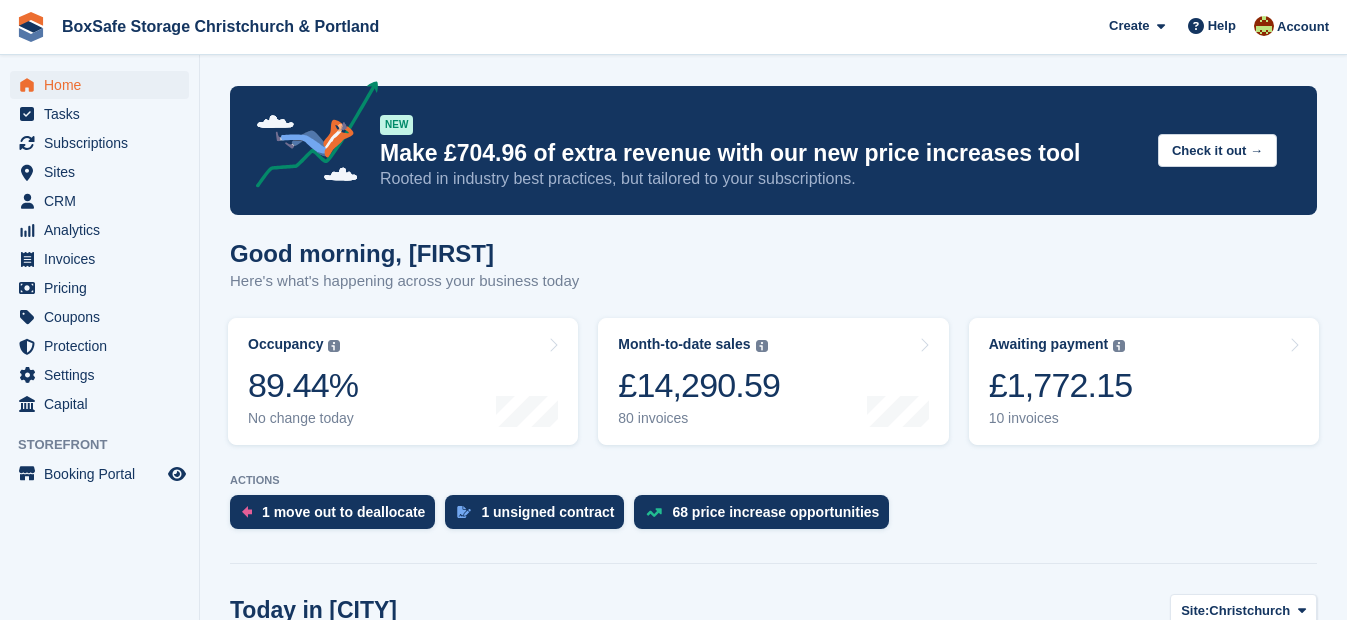 scroll, scrollTop: 0, scrollLeft: 0, axis: both 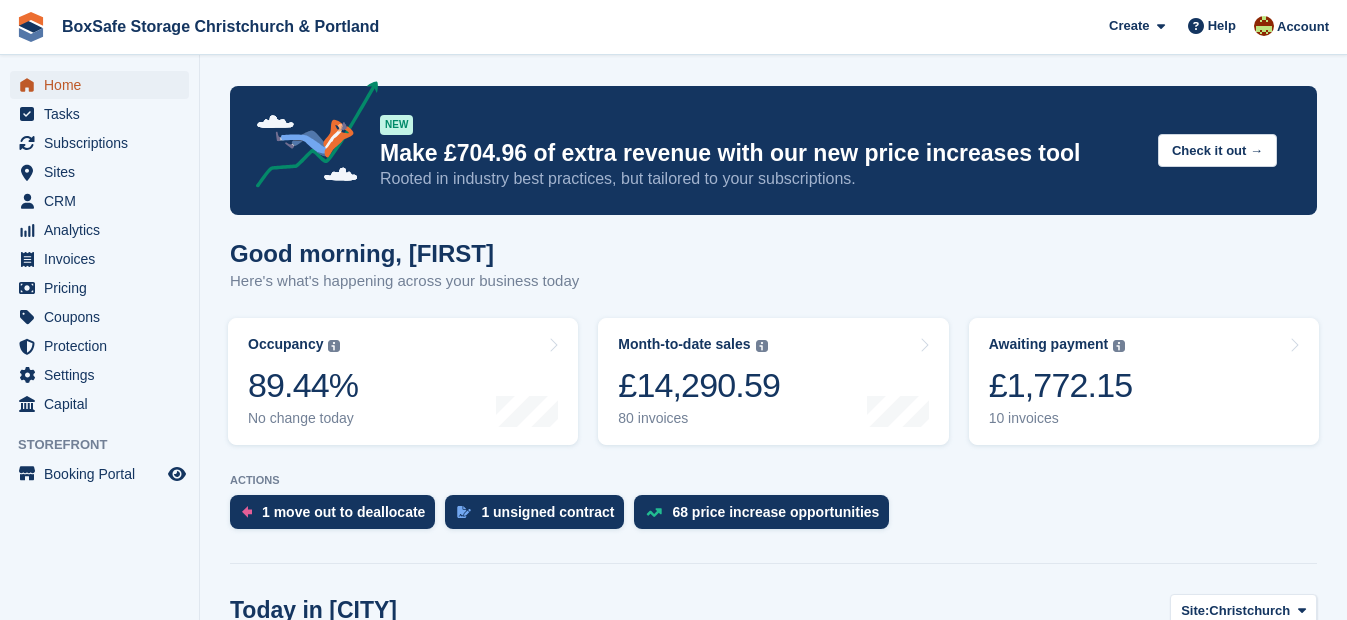 click on "Home" at bounding box center (104, 85) 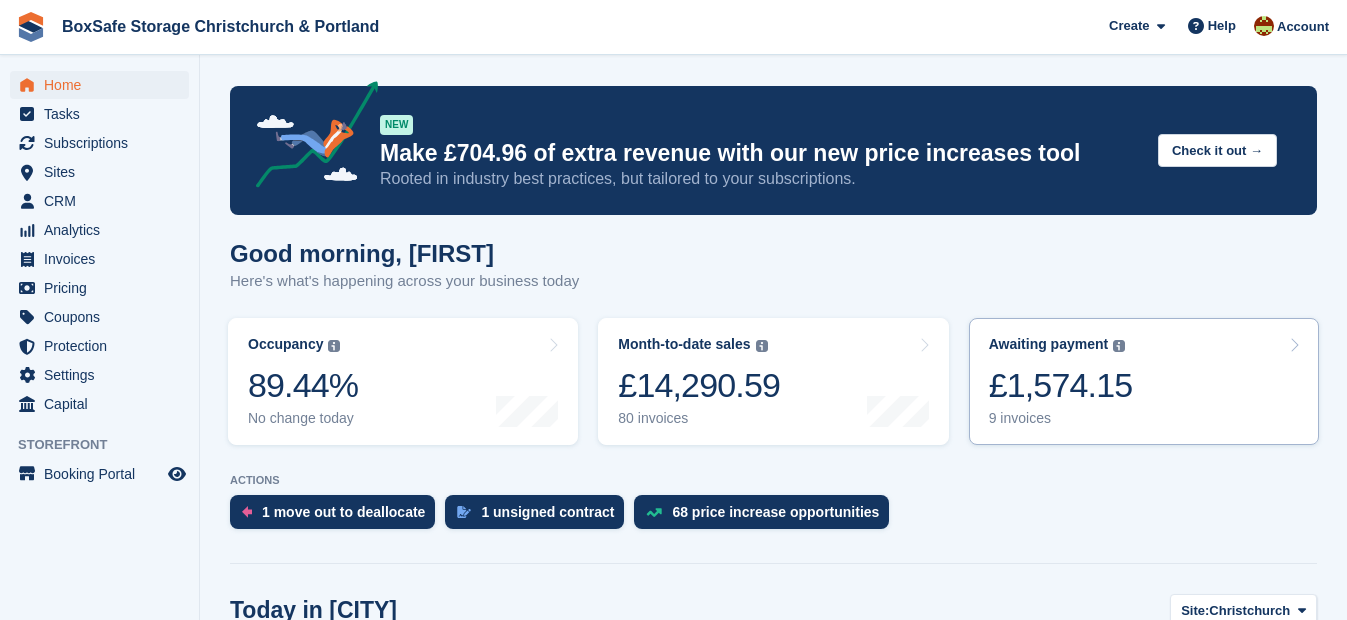 click on "Awaiting payment
The total outstanding balance on all open invoices.
£1,574.15
9 invoices" at bounding box center (1144, 381) 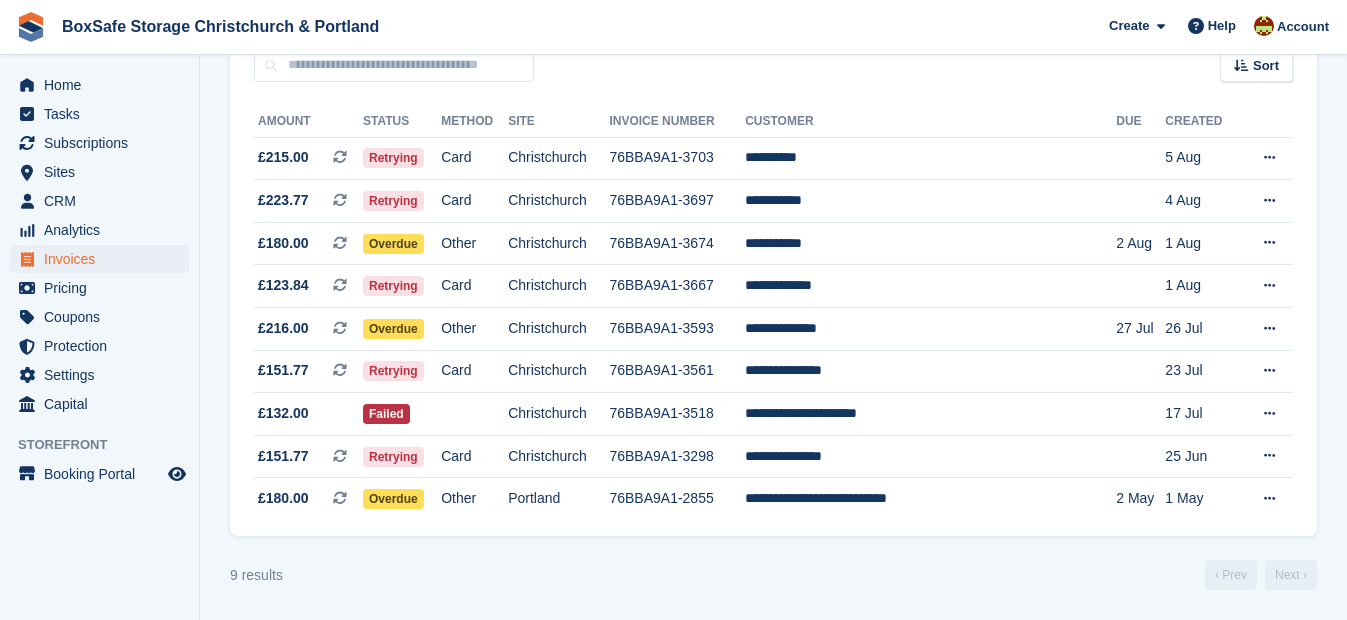 scroll, scrollTop: 0, scrollLeft: 0, axis: both 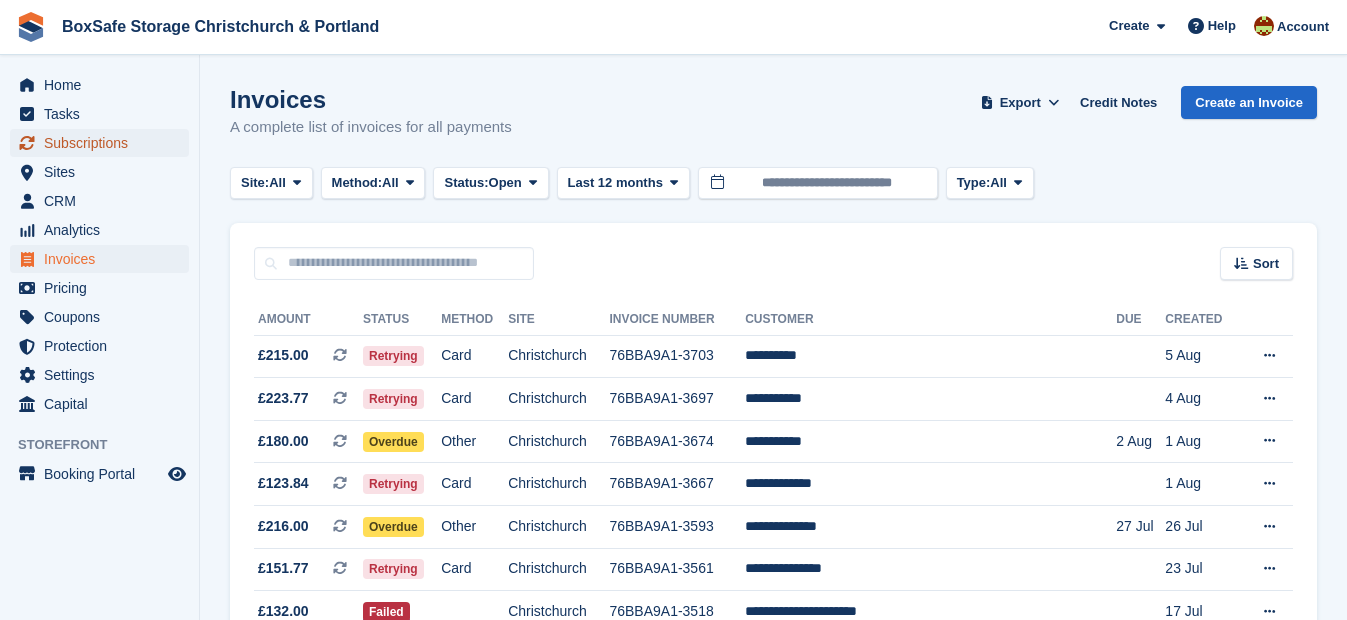 click on "Subscriptions" at bounding box center [104, 143] 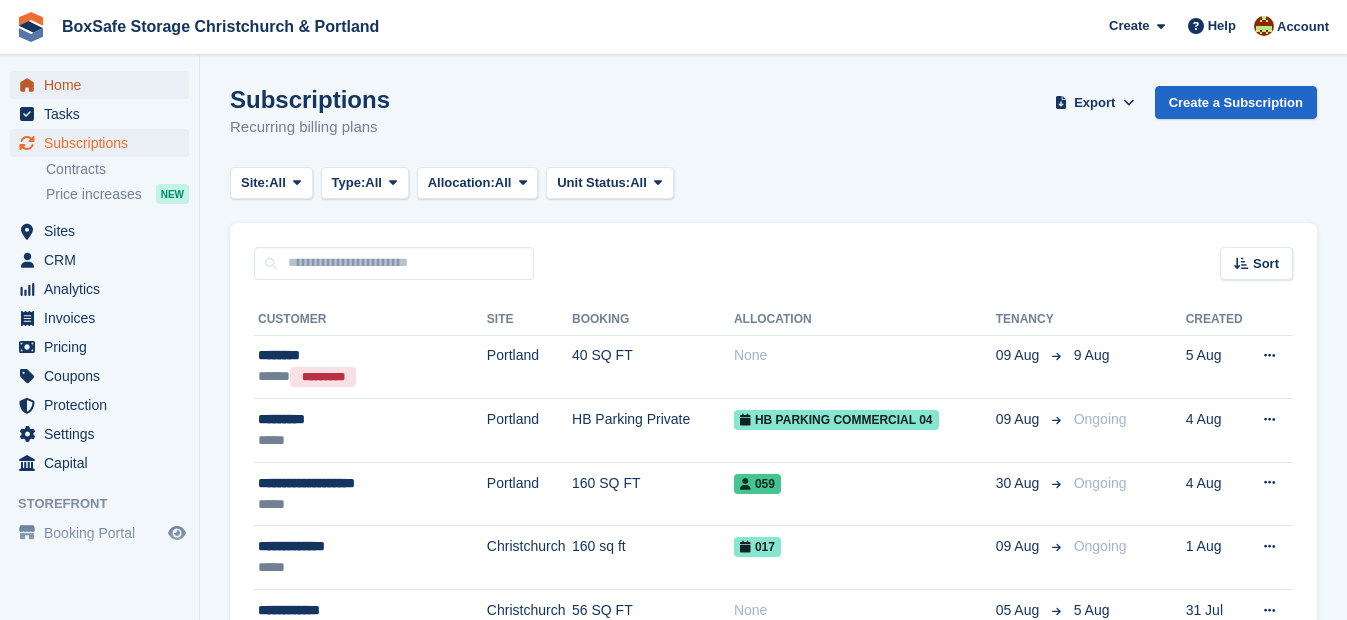 click on "Home" at bounding box center (104, 85) 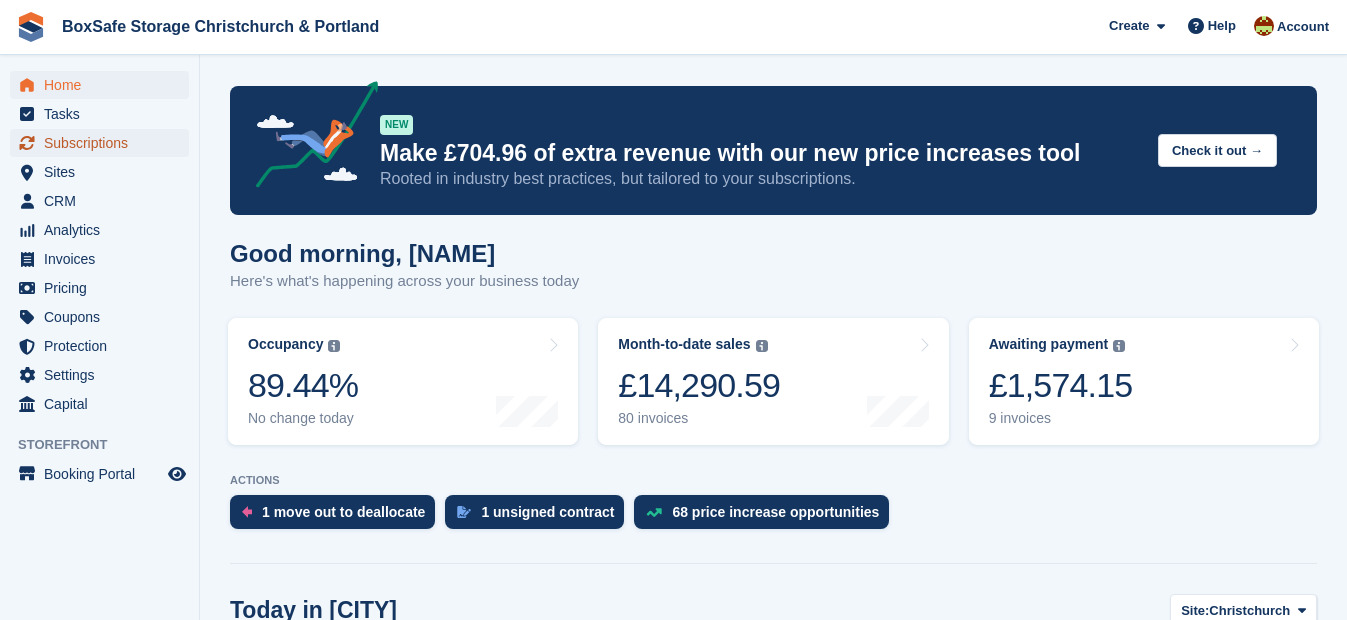 click on "Subscriptions" at bounding box center [104, 143] 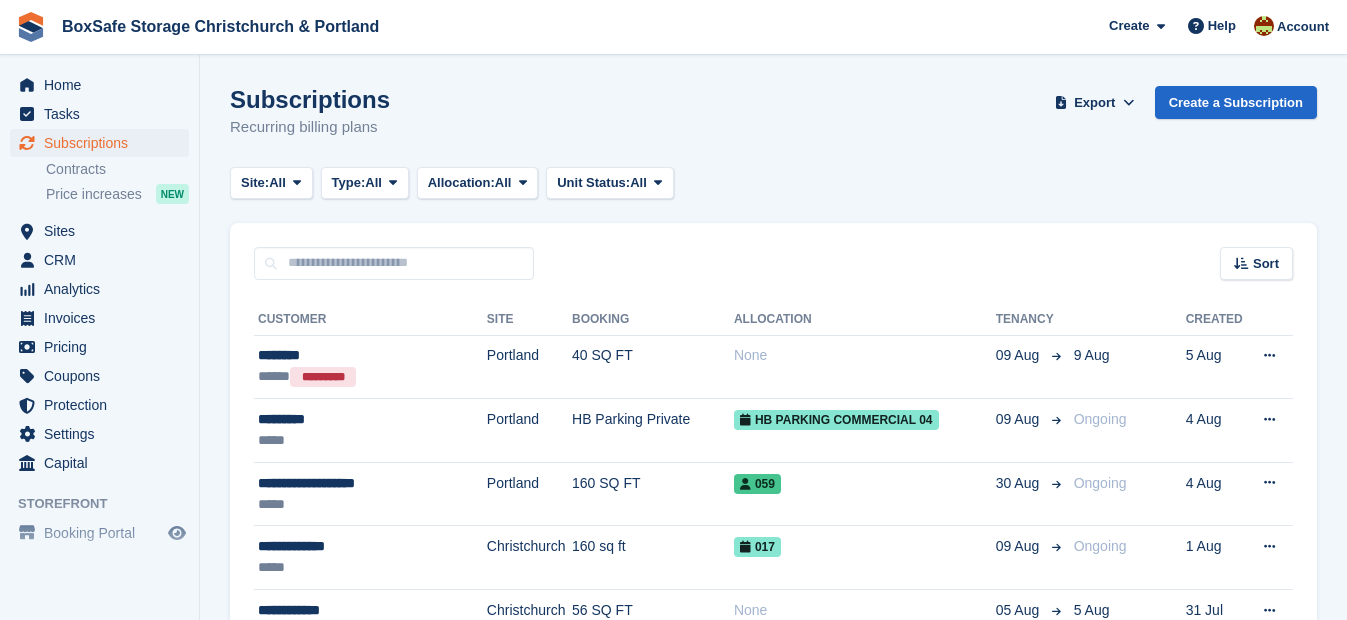 scroll, scrollTop: 0, scrollLeft: 0, axis: both 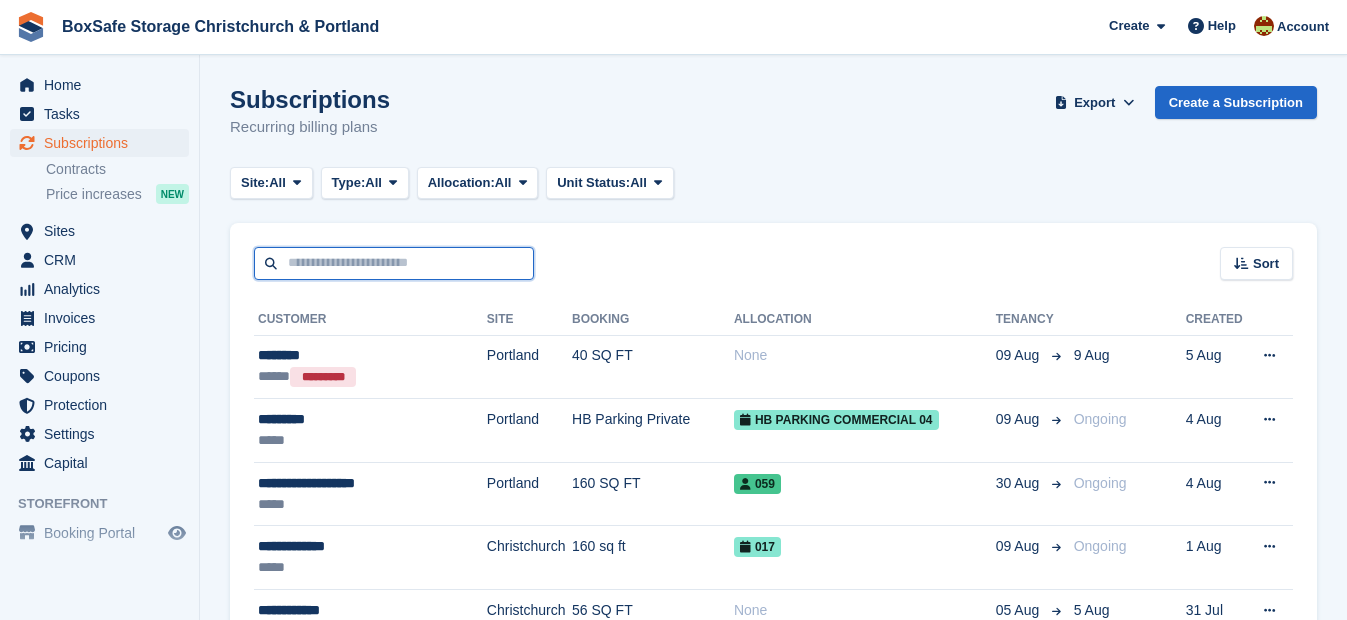 click at bounding box center (394, 263) 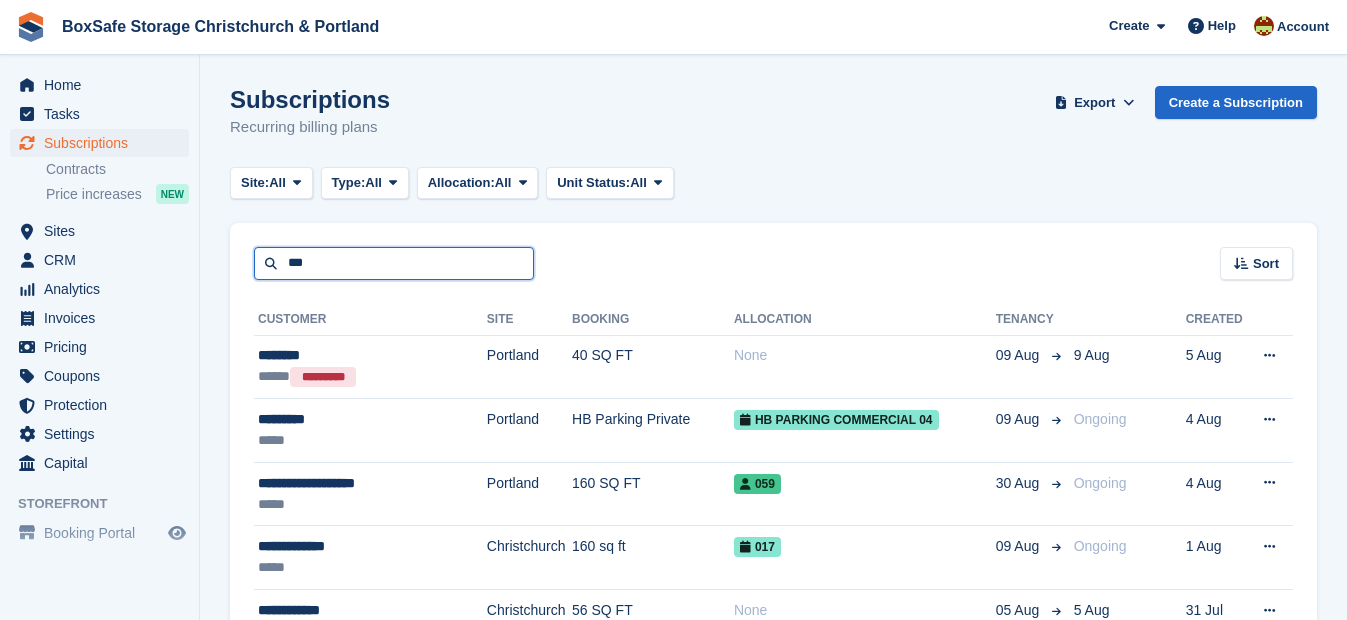 type on "***" 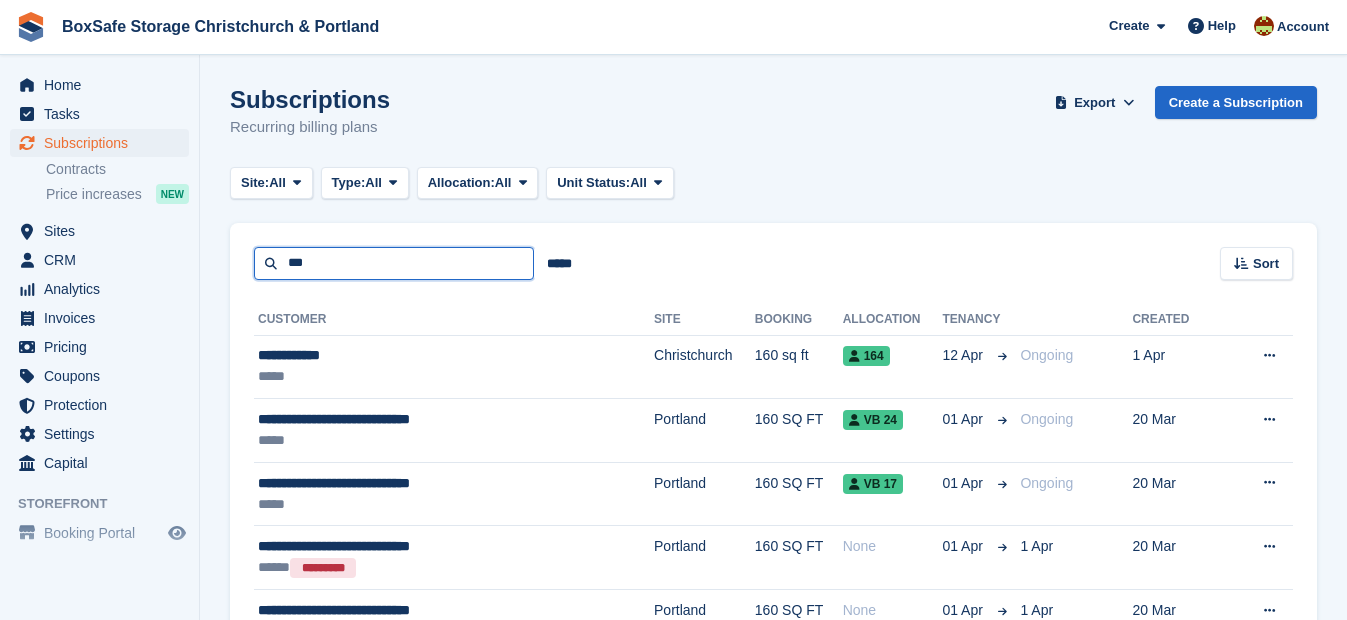 click on "***" at bounding box center (394, 263) 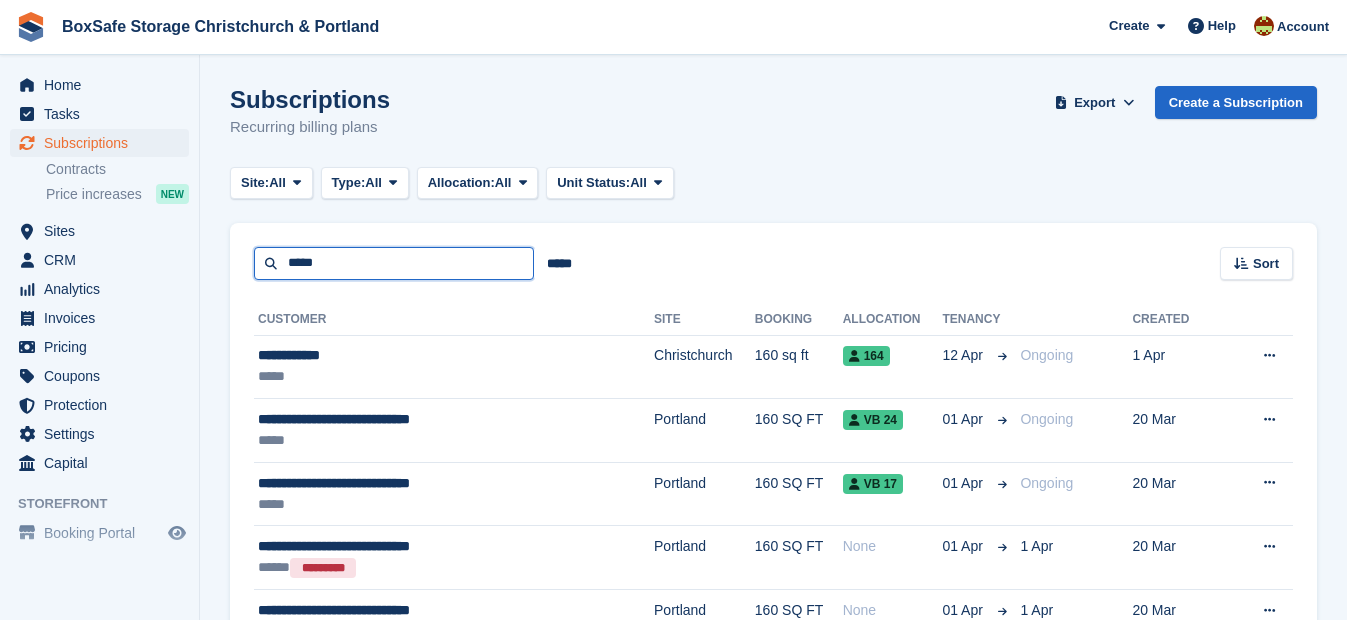 type on "*****" 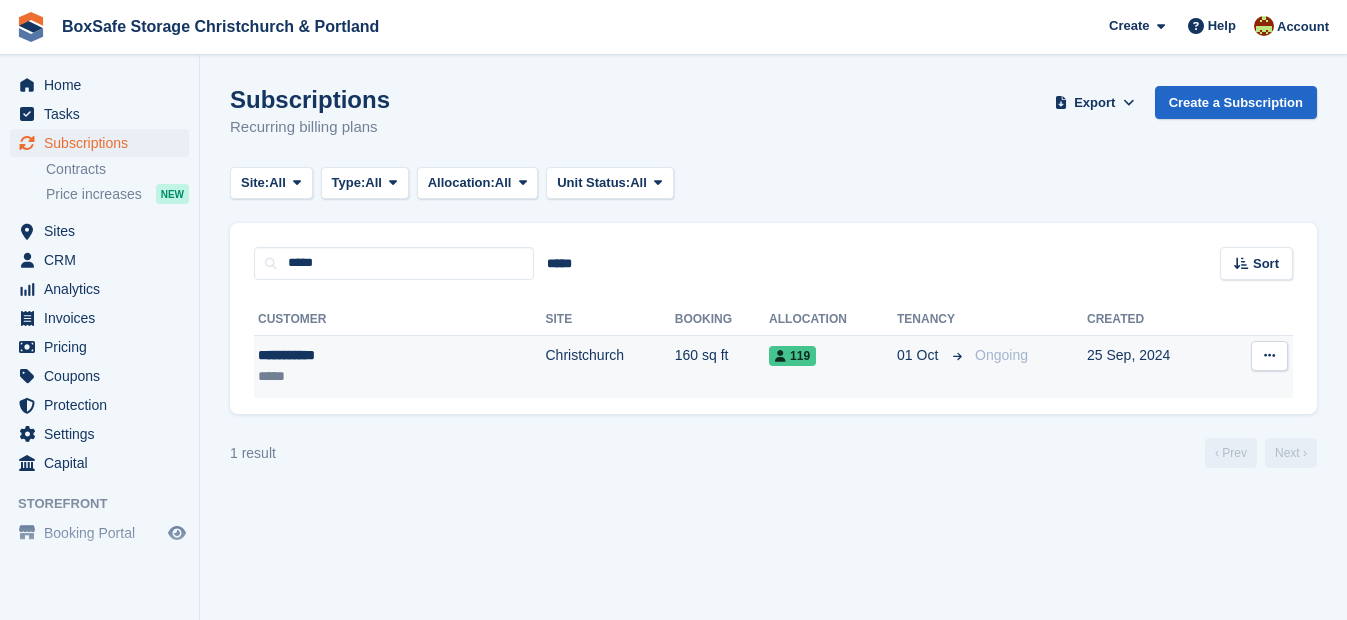 click on "**********" at bounding box center (344, 355) 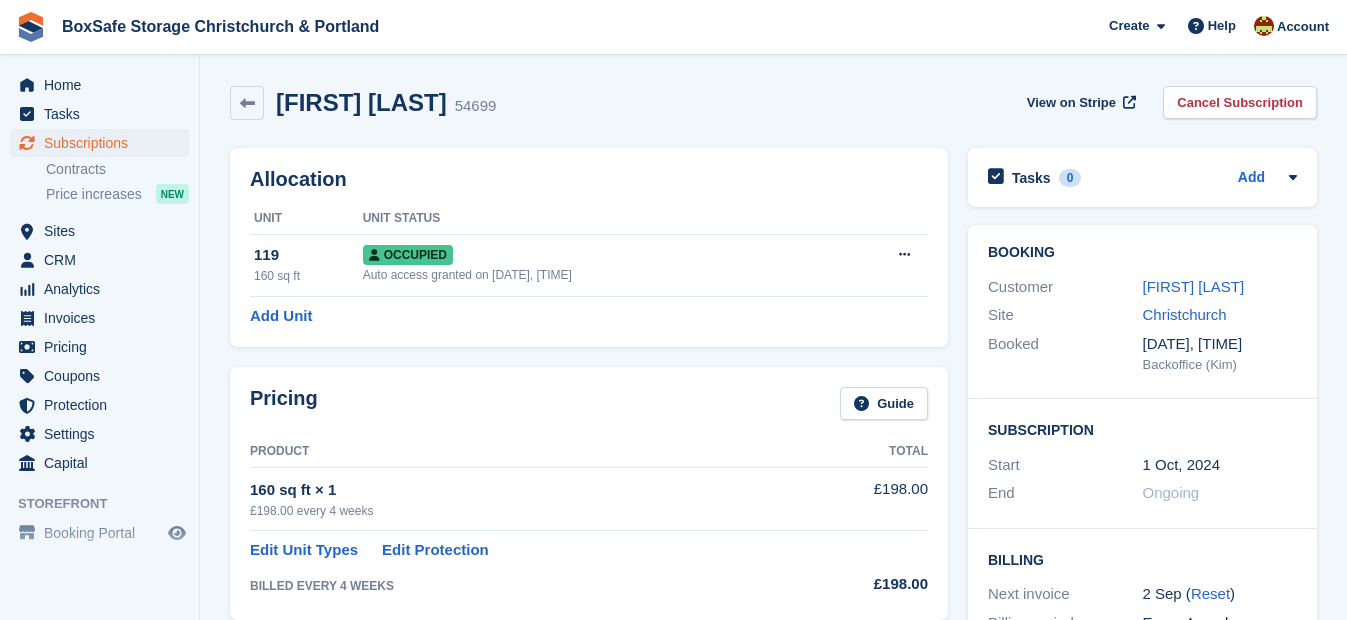 scroll, scrollTop: 0, scrollLeft: 0, axis: both 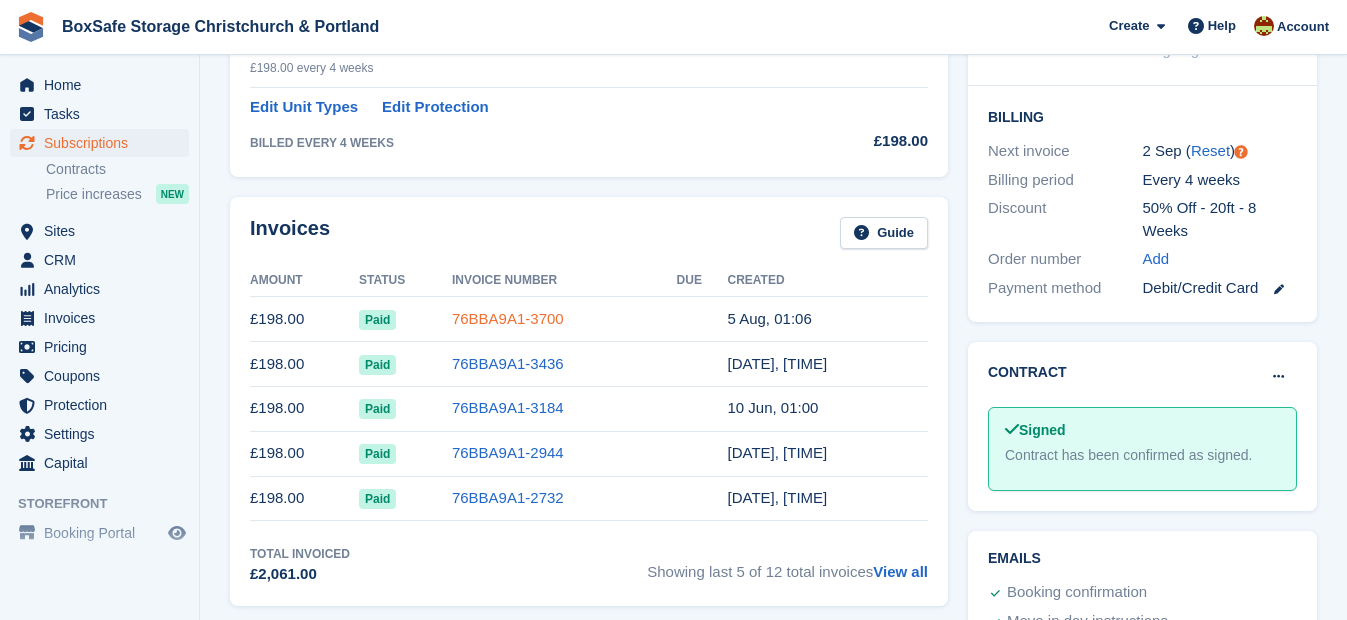 click on "76BBA9A1-3700" at bounding box center [508, 318] 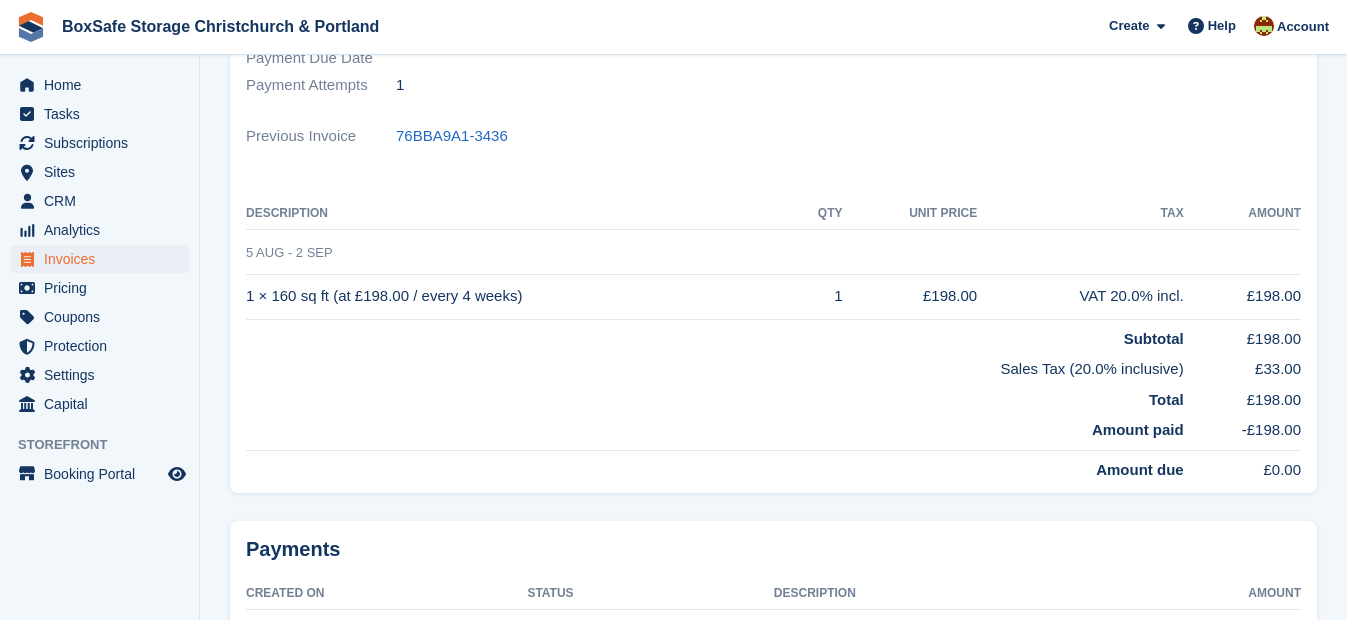 scroll, scrollTop: 0, scrollLeft: 0, axis: both 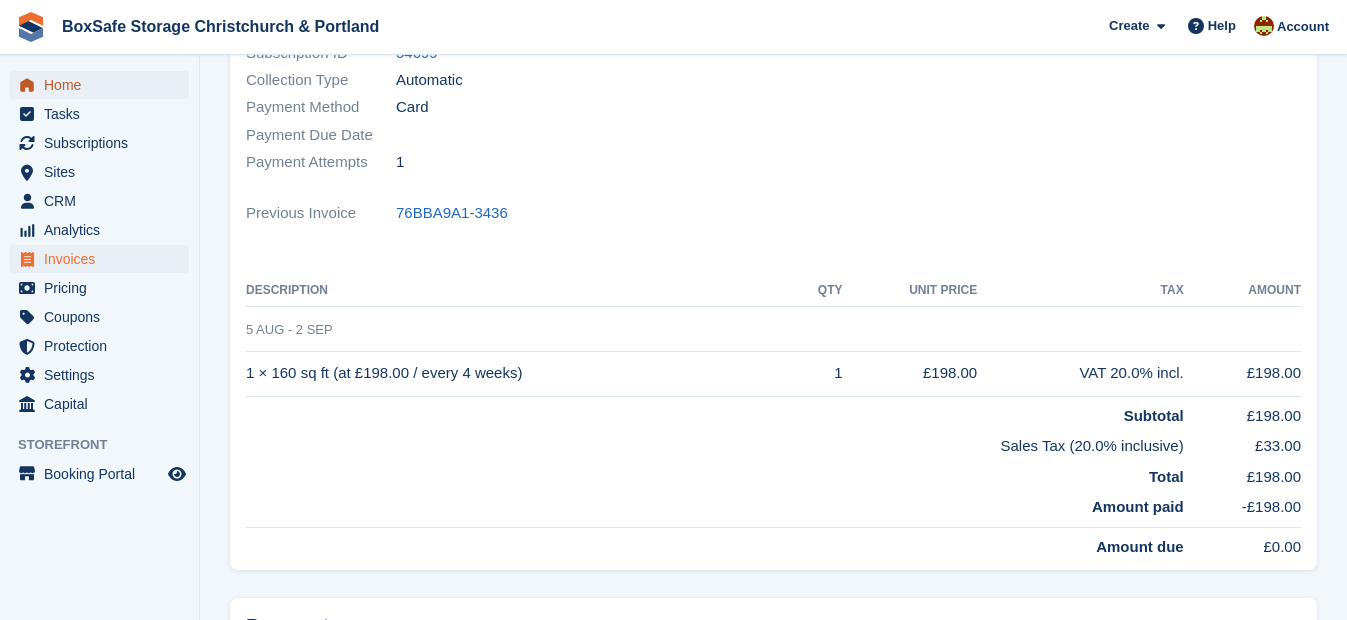 click on "Home" at bounding box center (104, 85) 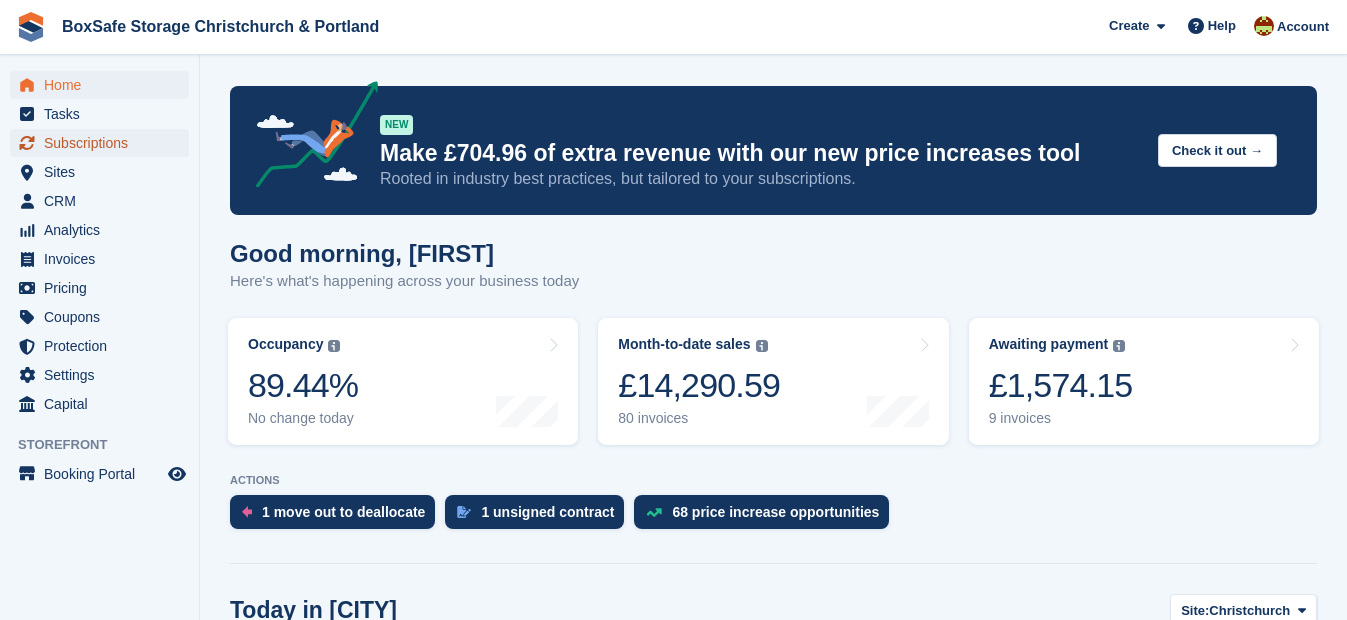 click on "Subscriptions" at bounding box center (104, 143) 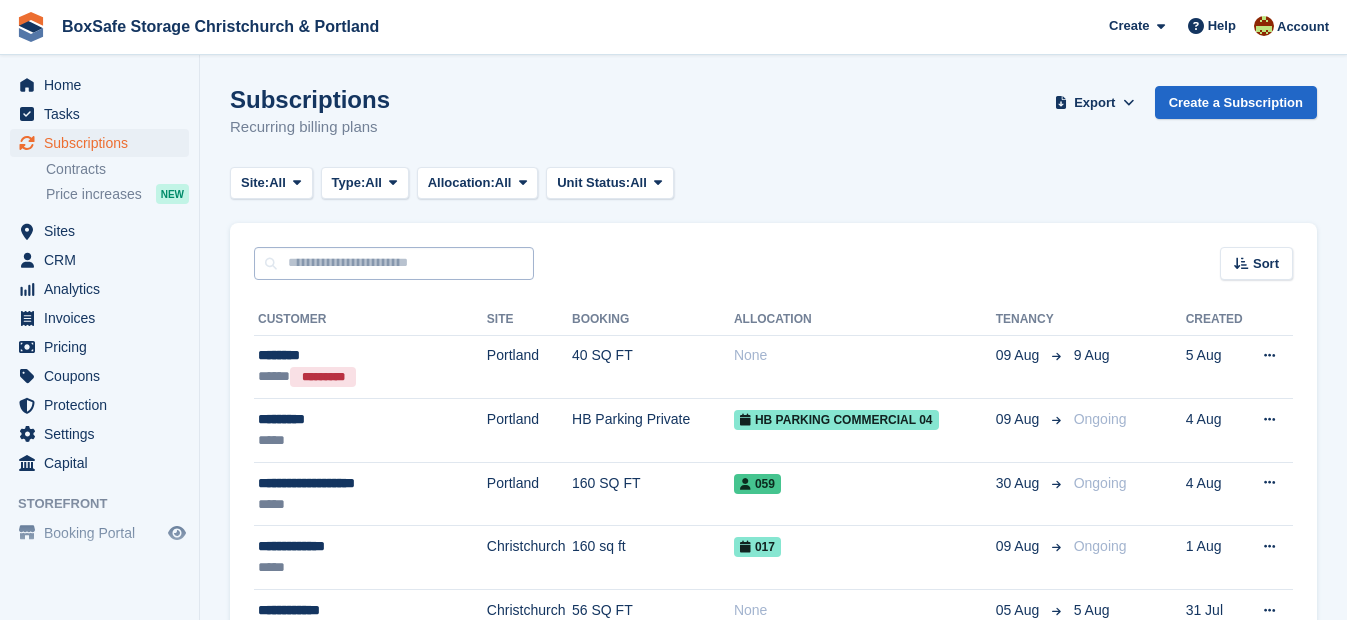 scroll, scrollTop: 0, scrollLeft: 0, axis: both 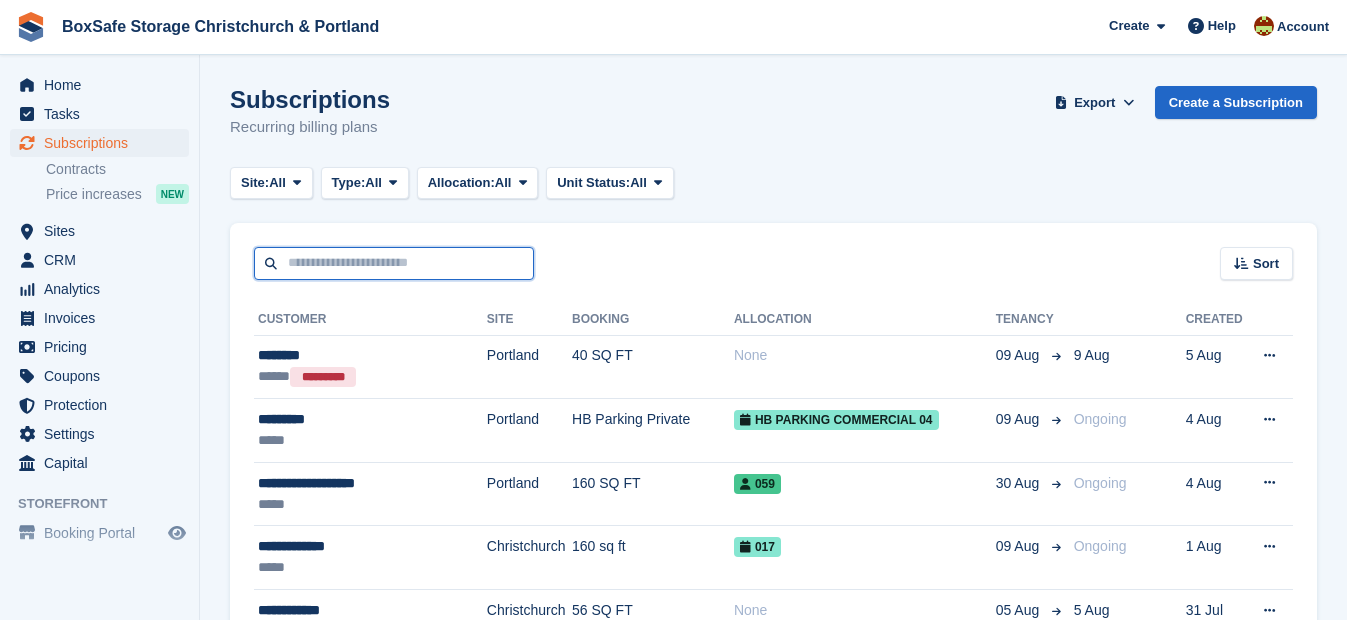 click at bounding box center [394, 263] 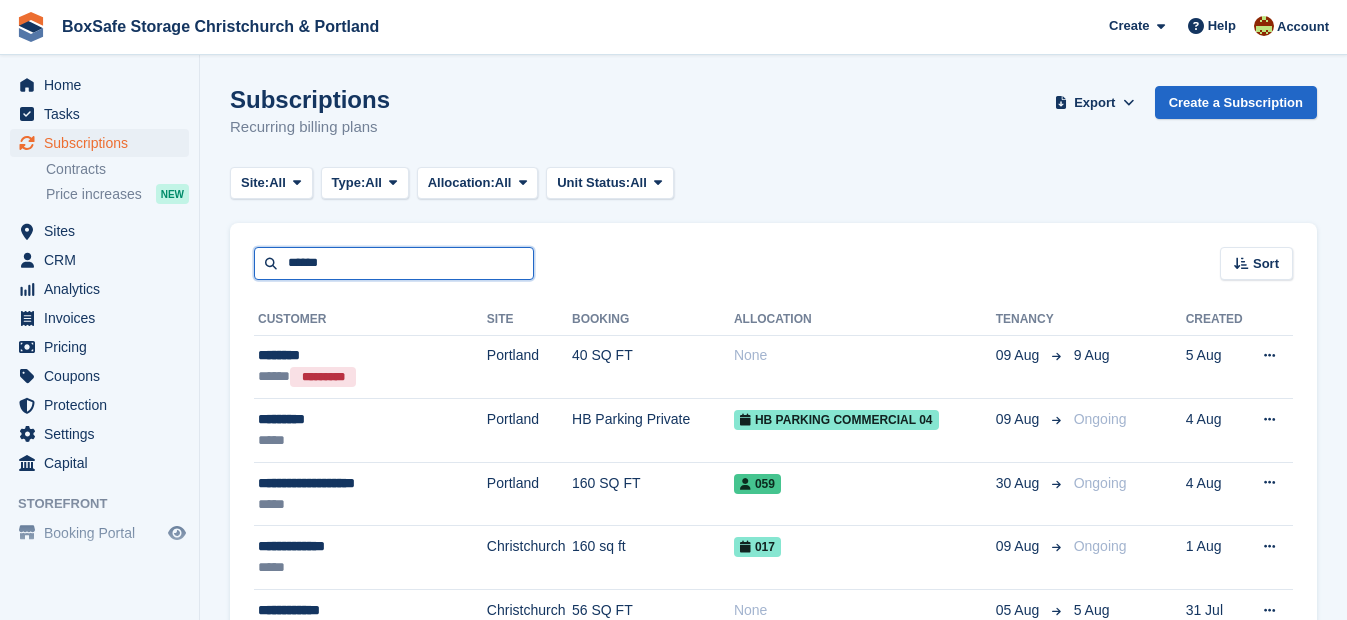 type on "******" 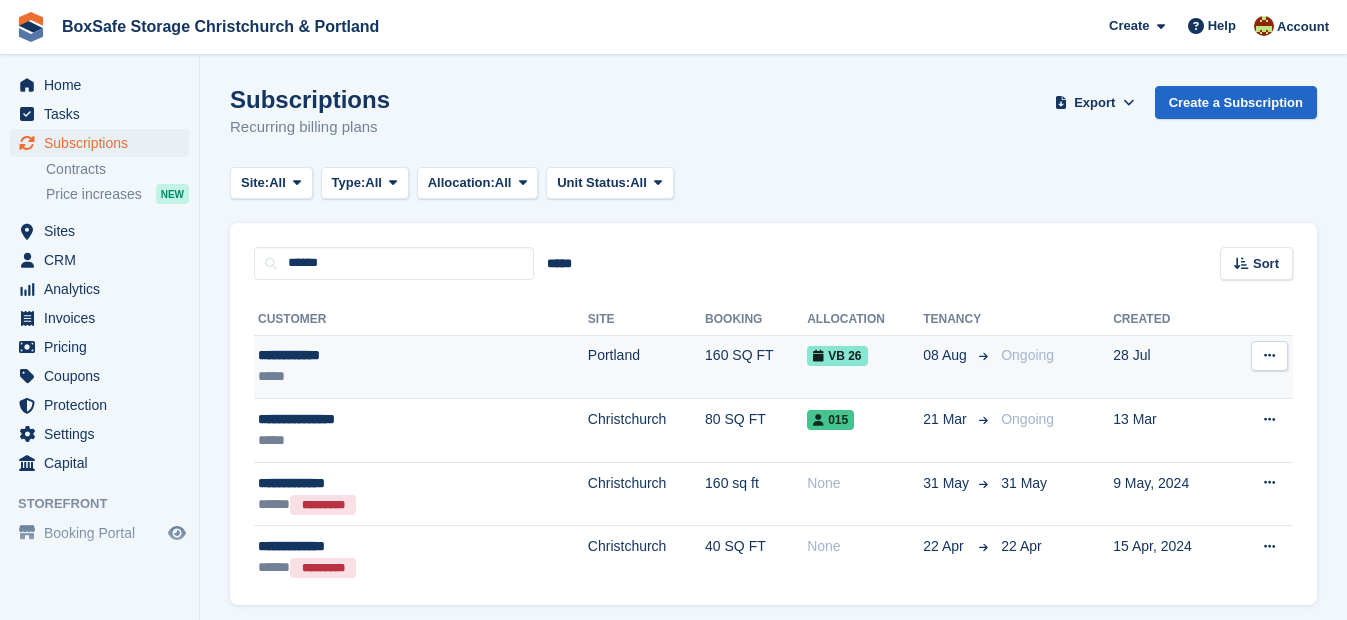 click on "**********" at bounding box center (368, 355) 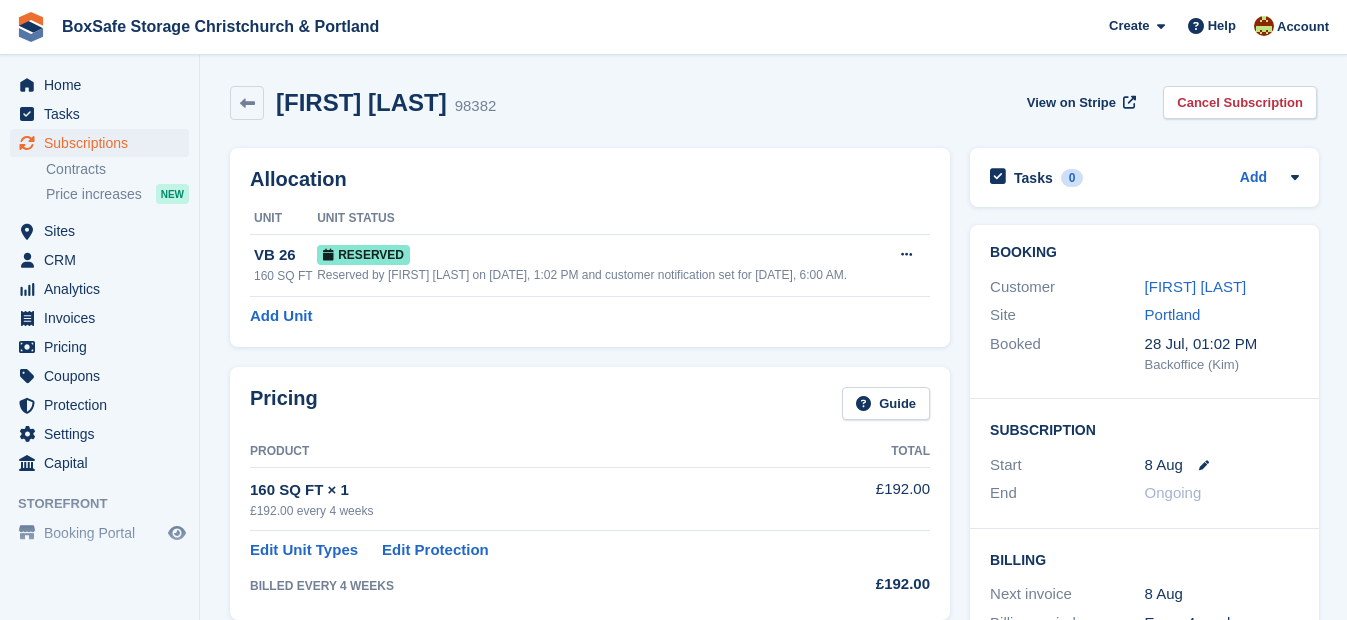 scroll, scrollTop: 0, scrollLeft: 0, axis: both 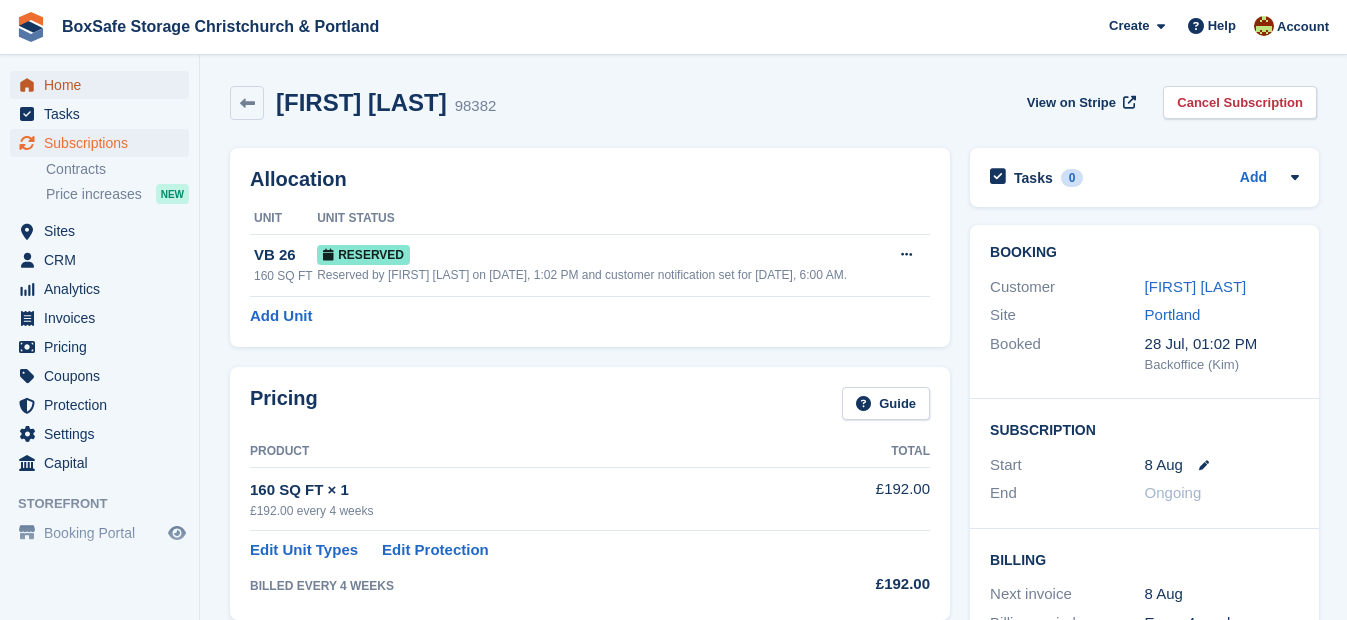 click on "Home" at bounding box center [104, 85] 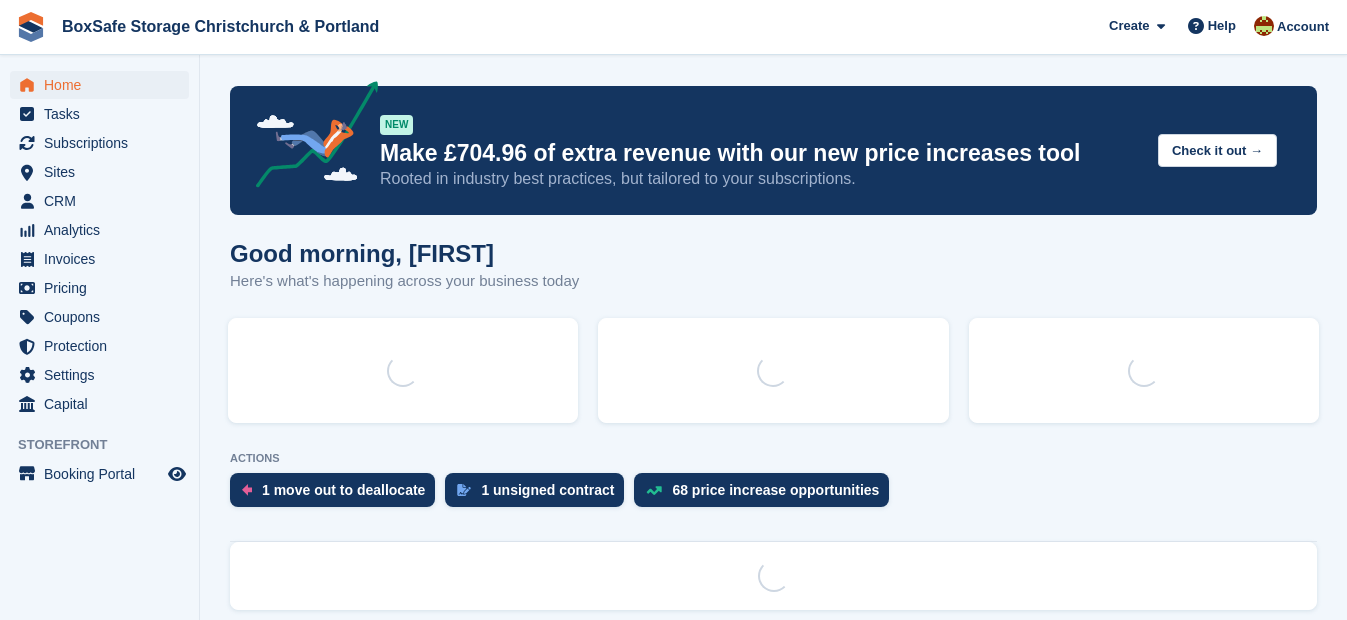 scroll, scrollTop: 0, scrollLeft: 0, axis: both 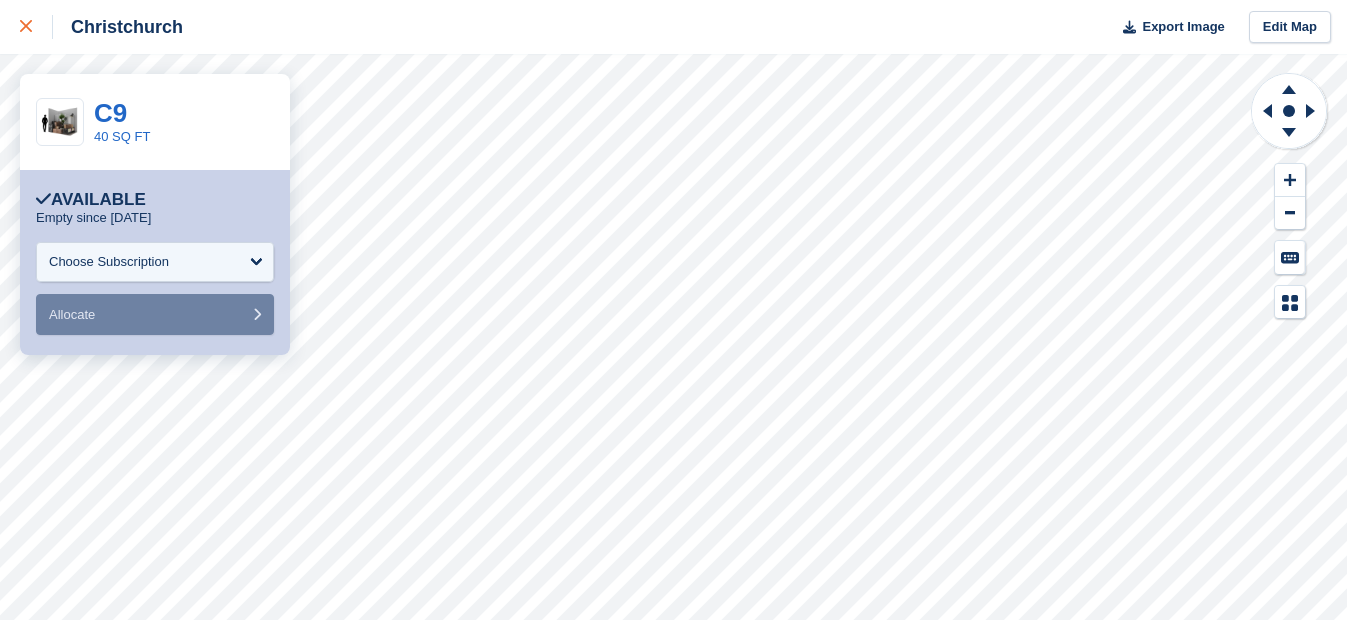 click at bounding box center [36, 27] 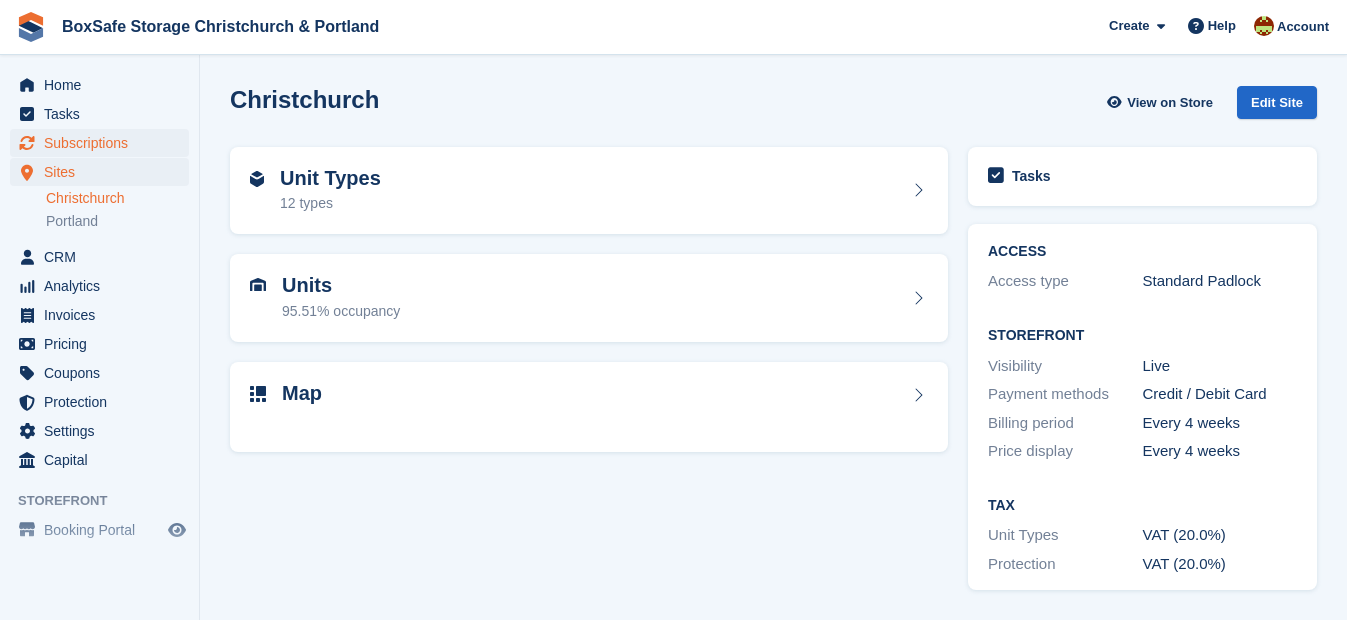 scroll, scrollTop: 0, scrollLeft: 0, axis: both 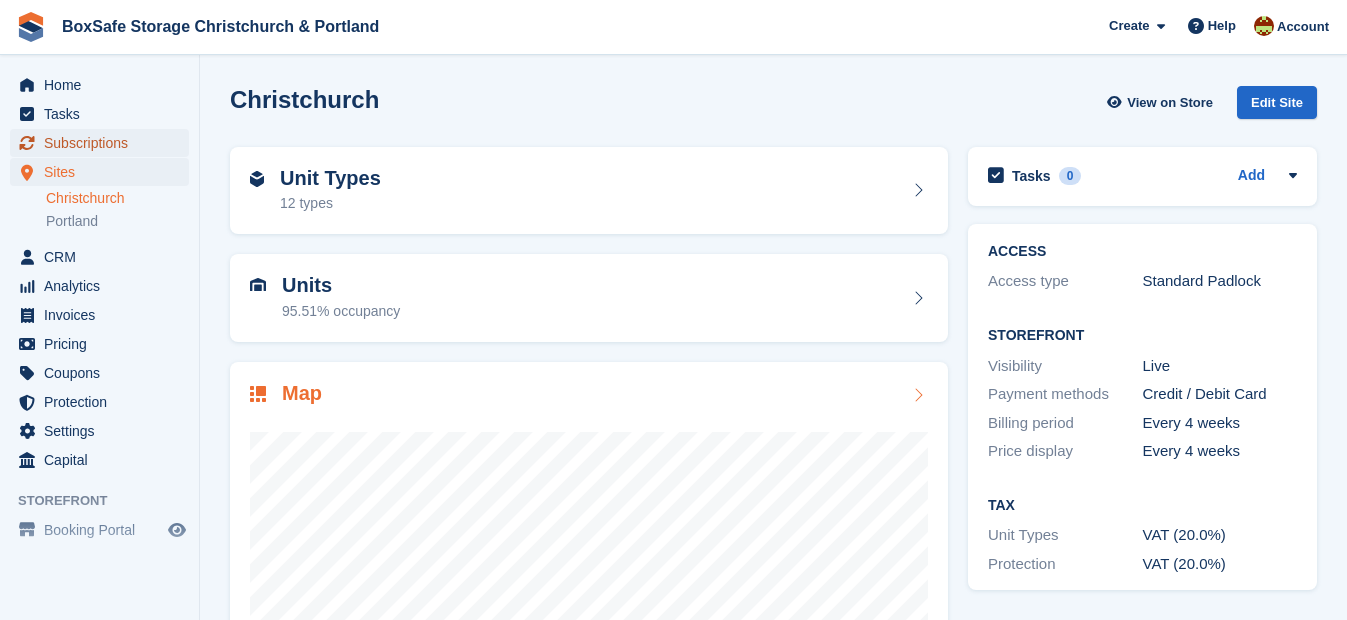 click on "Subscriptions" at bounding box center [104, 143] 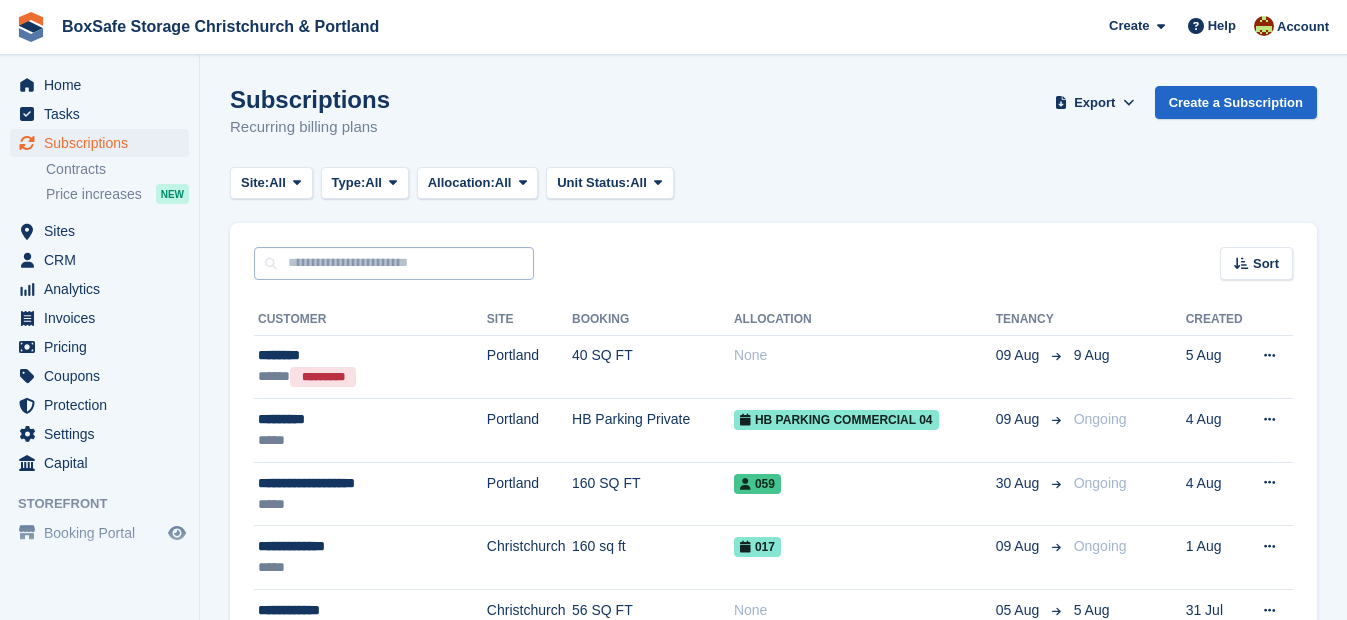scroll, scrollTop: 0, scrollLeft: 0, axis: both 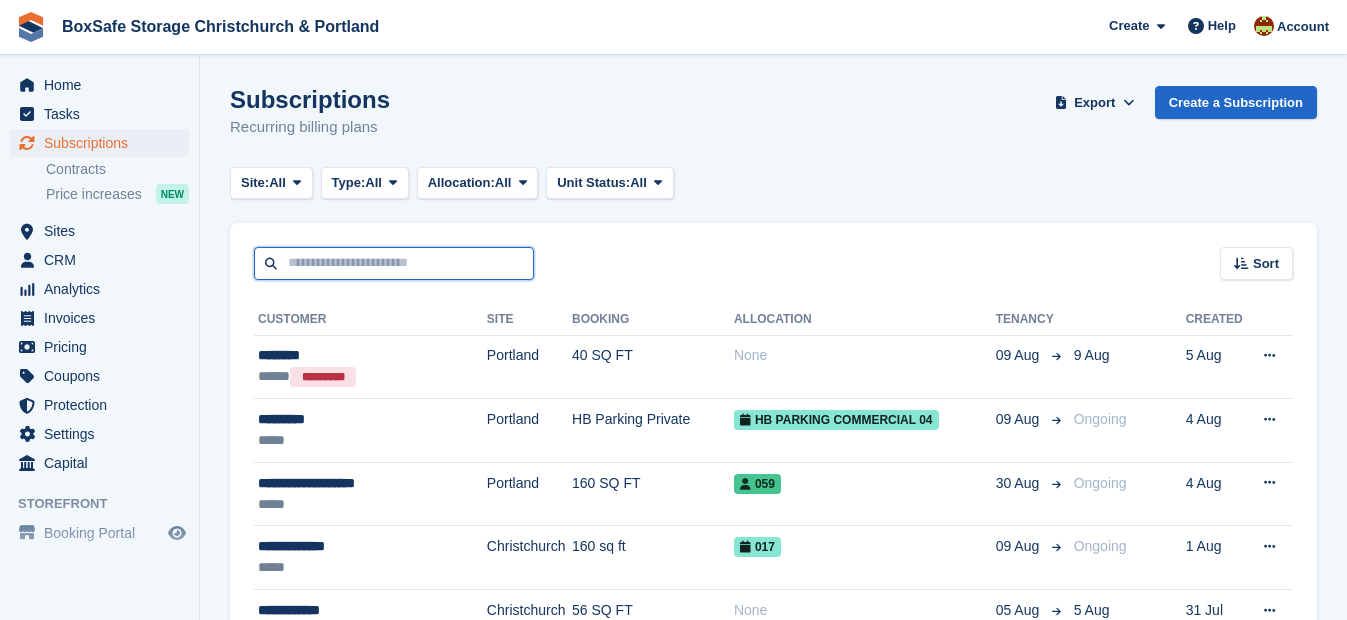 click at bounding box center [394, 263] 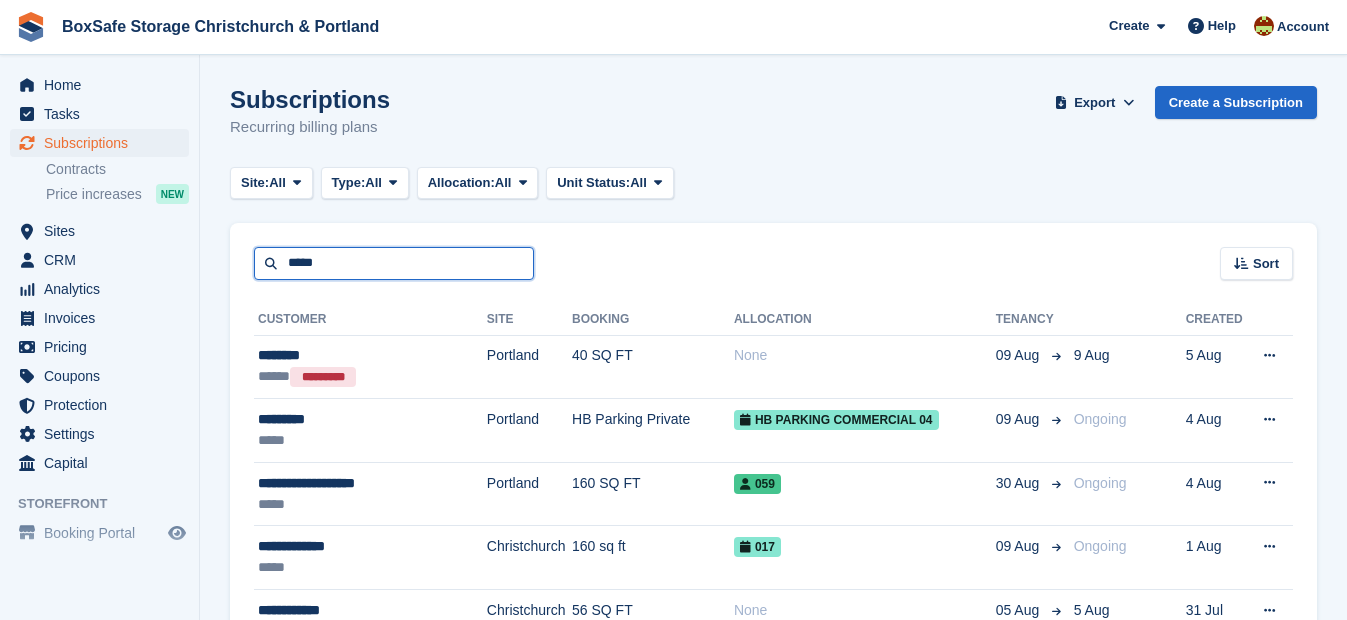type on "*****" 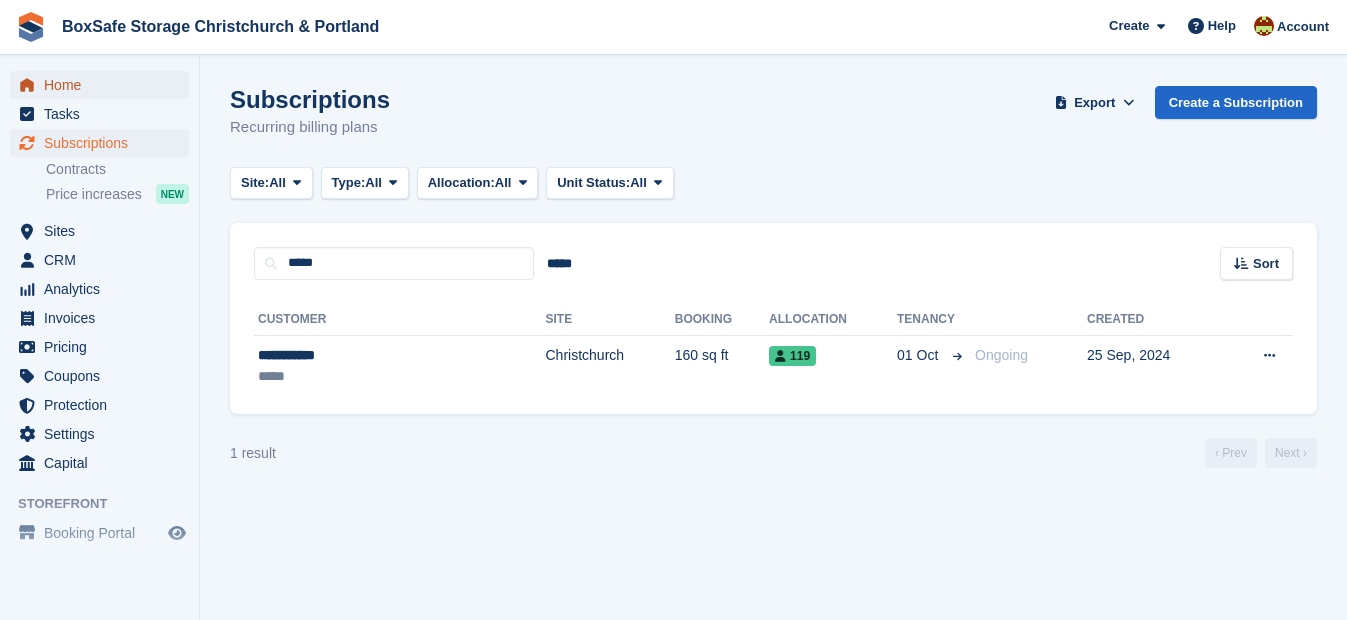 click on "Home" at bounding box center (104, 85) 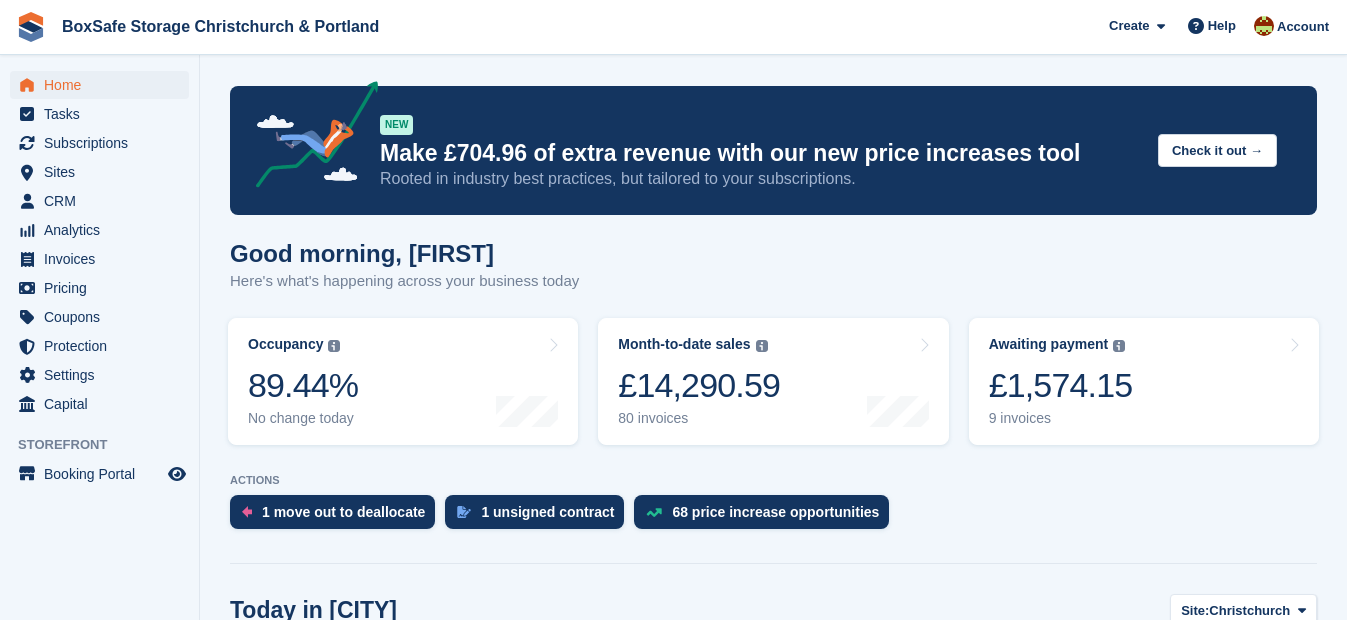 scroll, scrollTop: 0, scrollLeft: 0, axis: both 